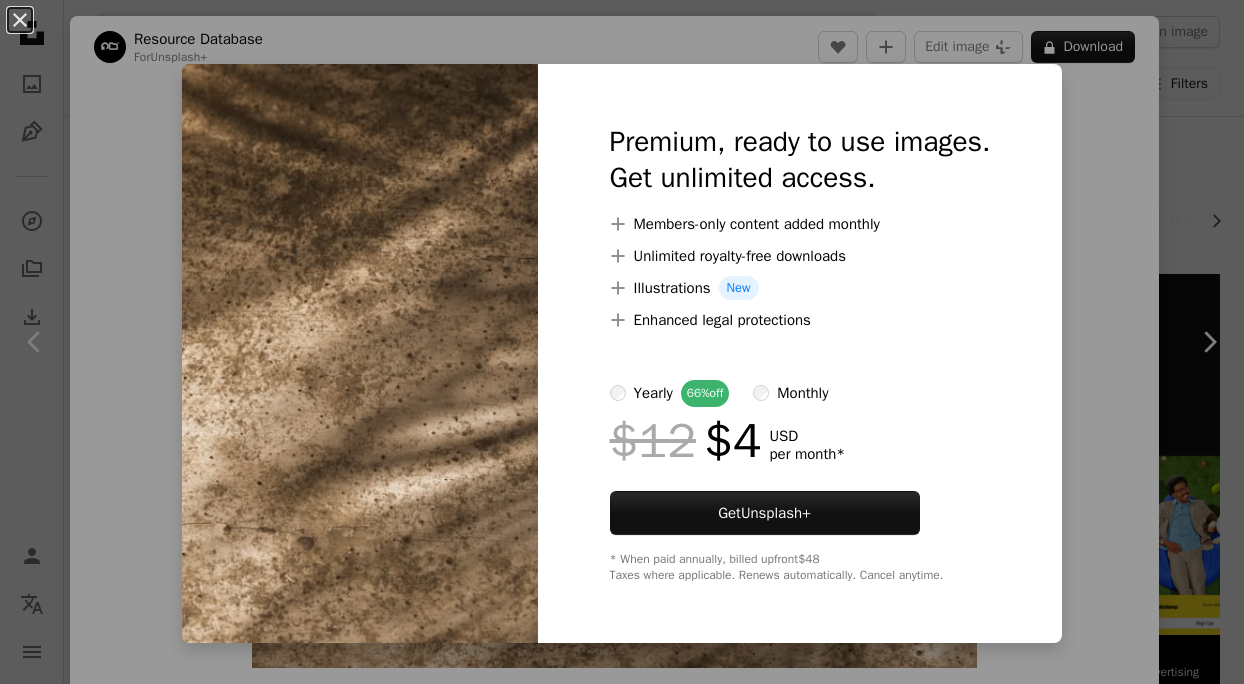 scroll, scrollTop: 261, scrollLeft: 0, axis: vertical 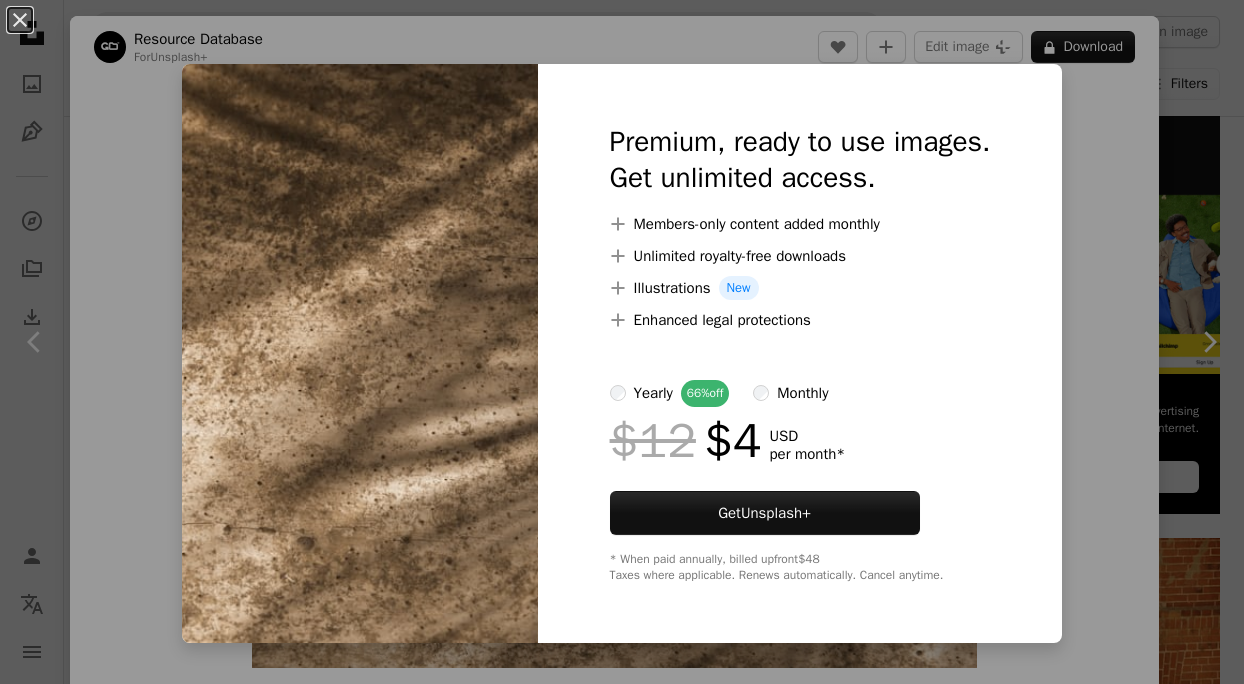 click on "An X shape Premium, ready to use images. Get unlimited access. A plus sign Members-only content added monthly A plus sign Unlimited royalty-free downloads A plus sign Illustrations  New A plus sign Enhanced legal protections yearly 66%  off monthly $12   $4 USD per month * Get  Unsplash+ * When paid annually, billed upfront  $48 Taxes where applicable. Renews automatically. Cancel anytime." at bounding box center (622, 342) 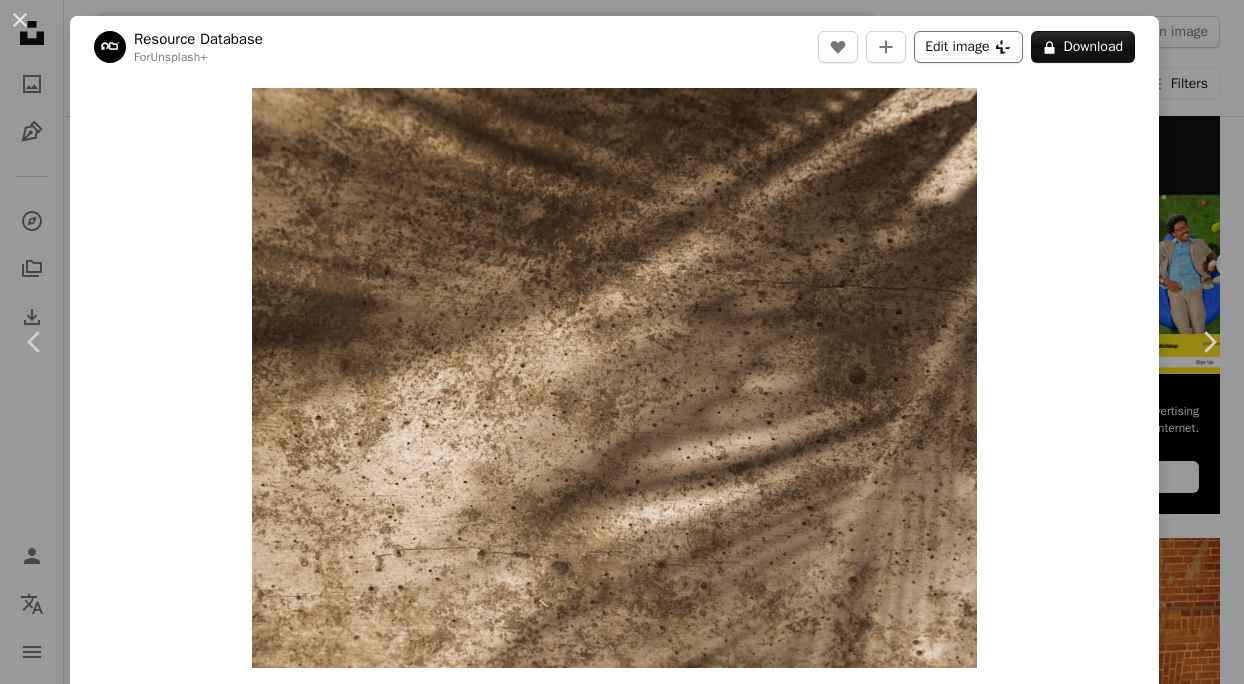 click on "Edit image   Plus sign for Unsplash+" at bounding box center (968, 47) 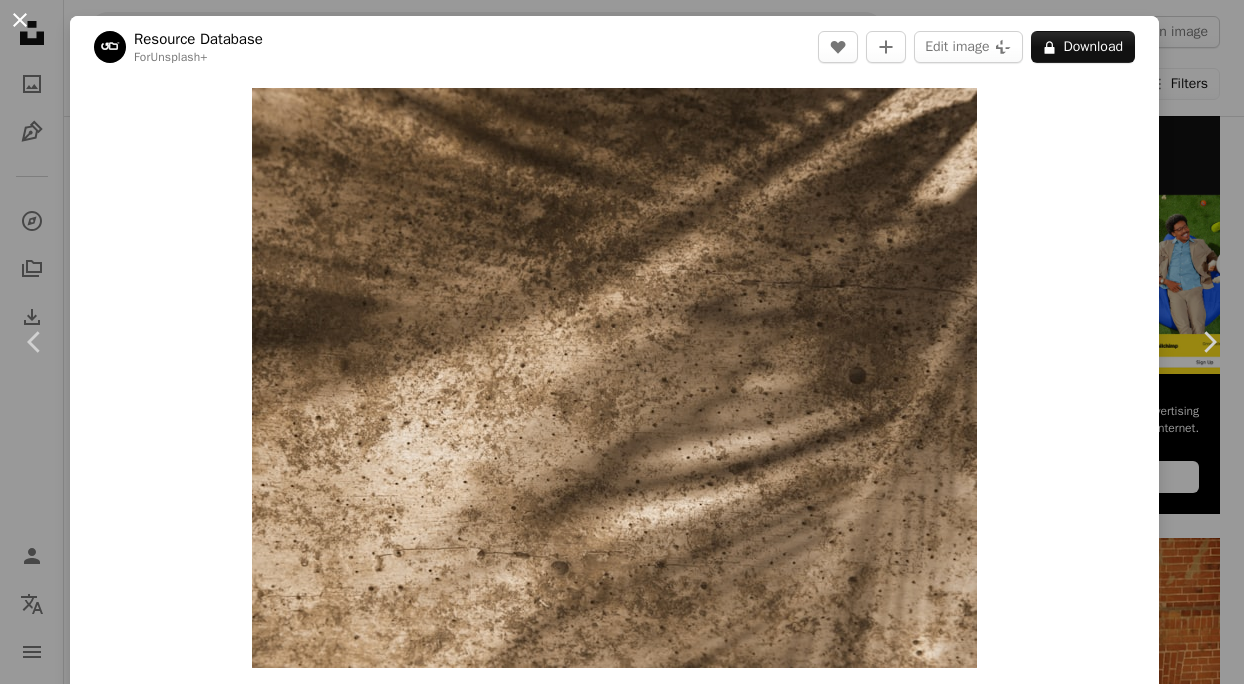 click on "An X shape" at bounding box center [20, 20] 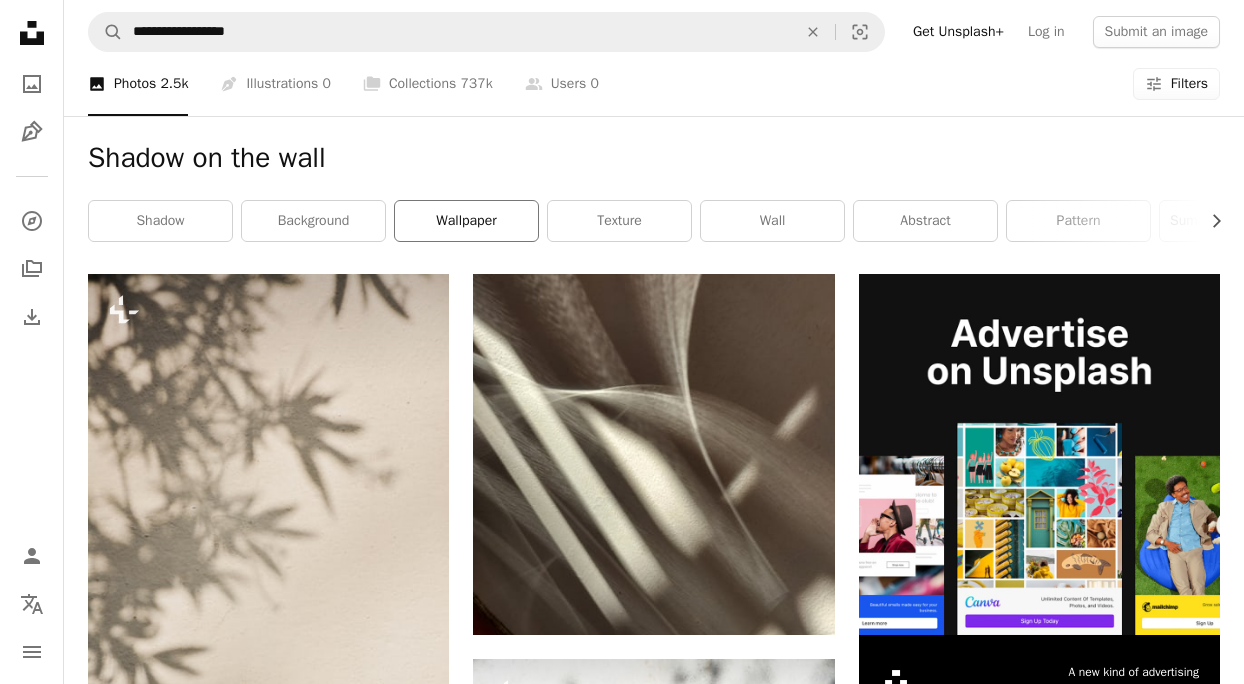 scroll, scrollTop: 0, scrollLeft: 0, axis: both 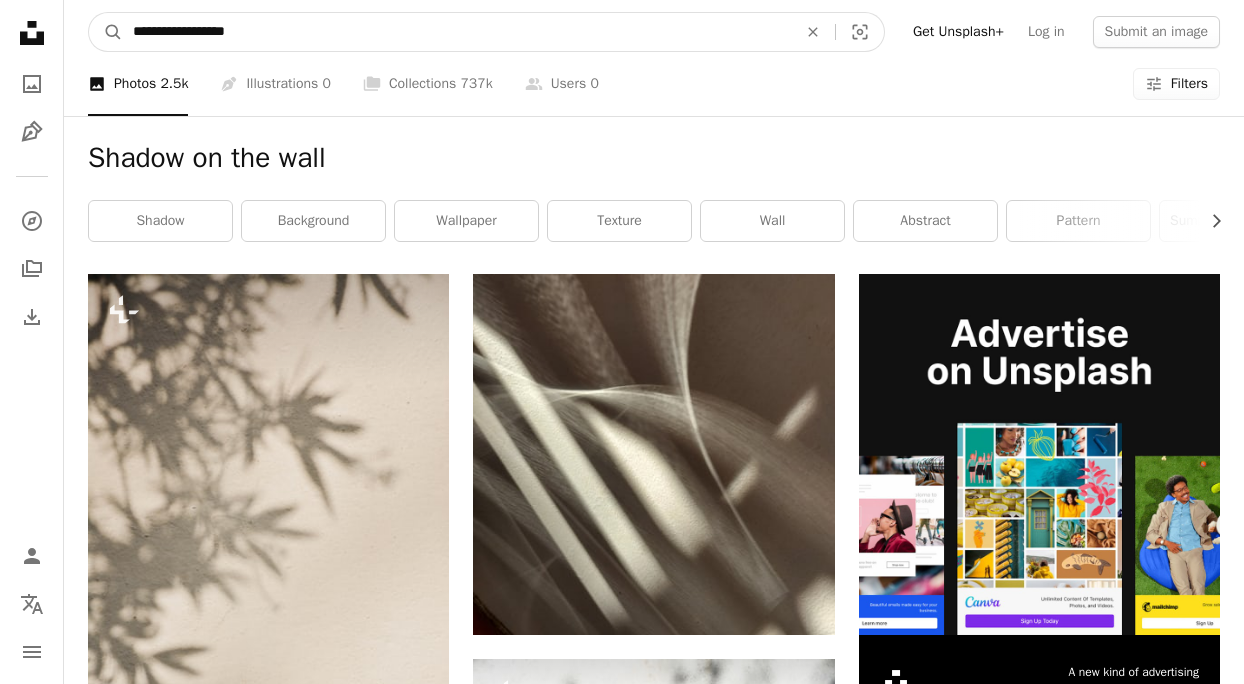 drag, startPoint x: 325, startPoint y: 22, endPoint x: 406, endPoint y: 61, distance: 89.89995 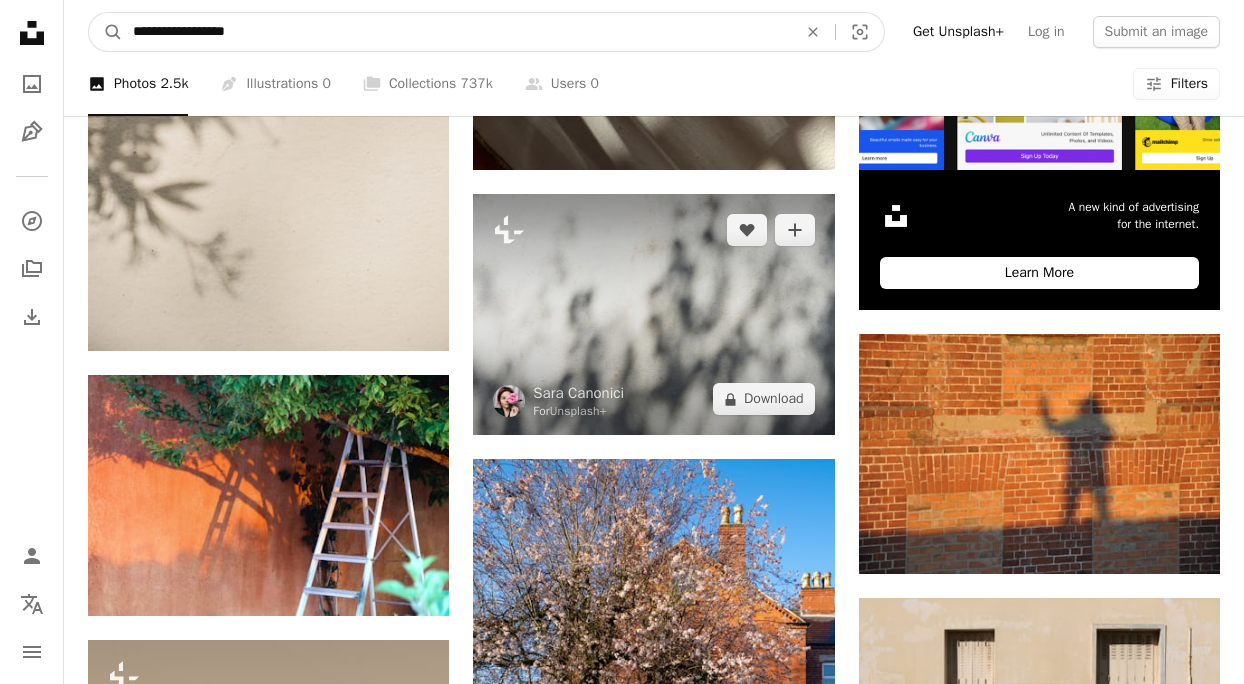 scroll, scrollTop: 436, scrollLeft: 0, axis: vertical 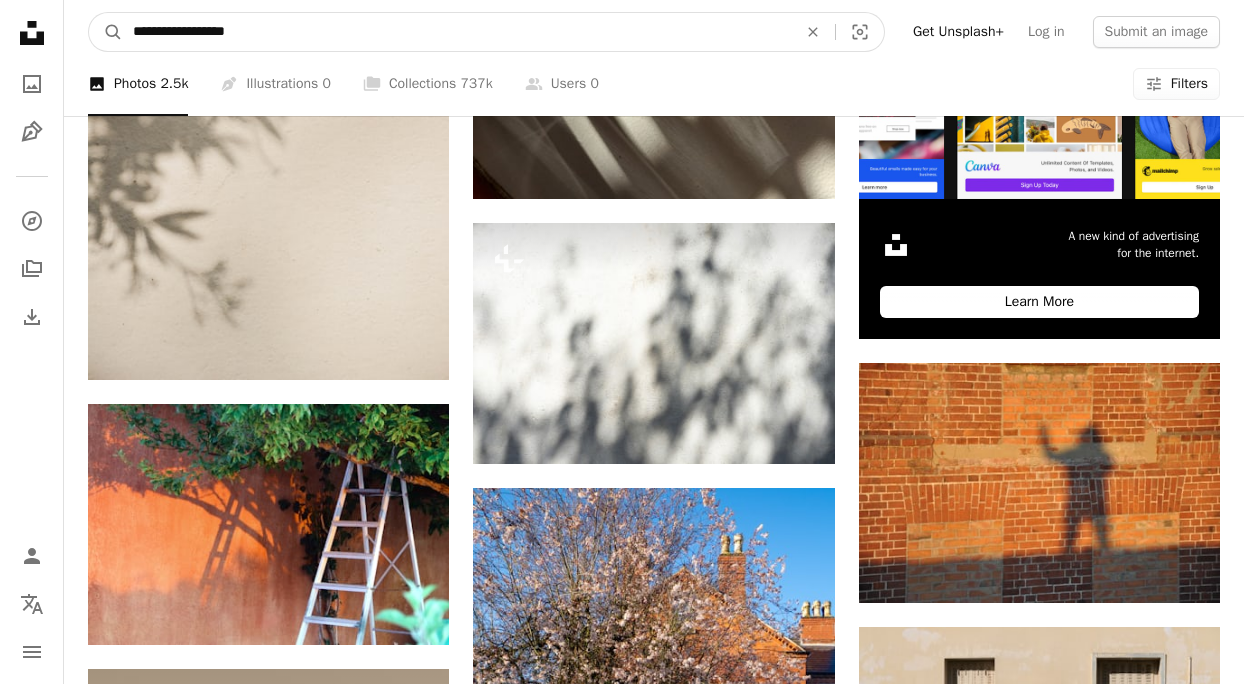 drag, startPoint x: 323, startPoint y: 25, endPoint x: -20, endPoint y: 10, distance: 343.32782 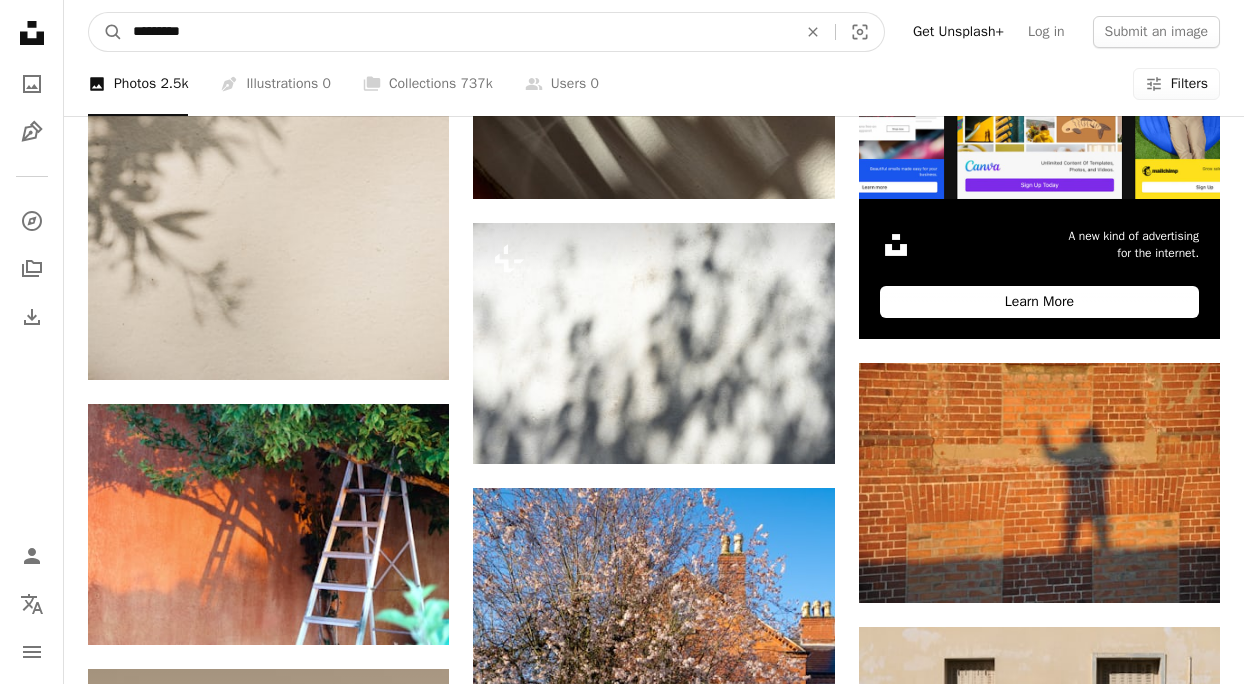 click on "A magnifying glass" at bounding box center (106, 32) 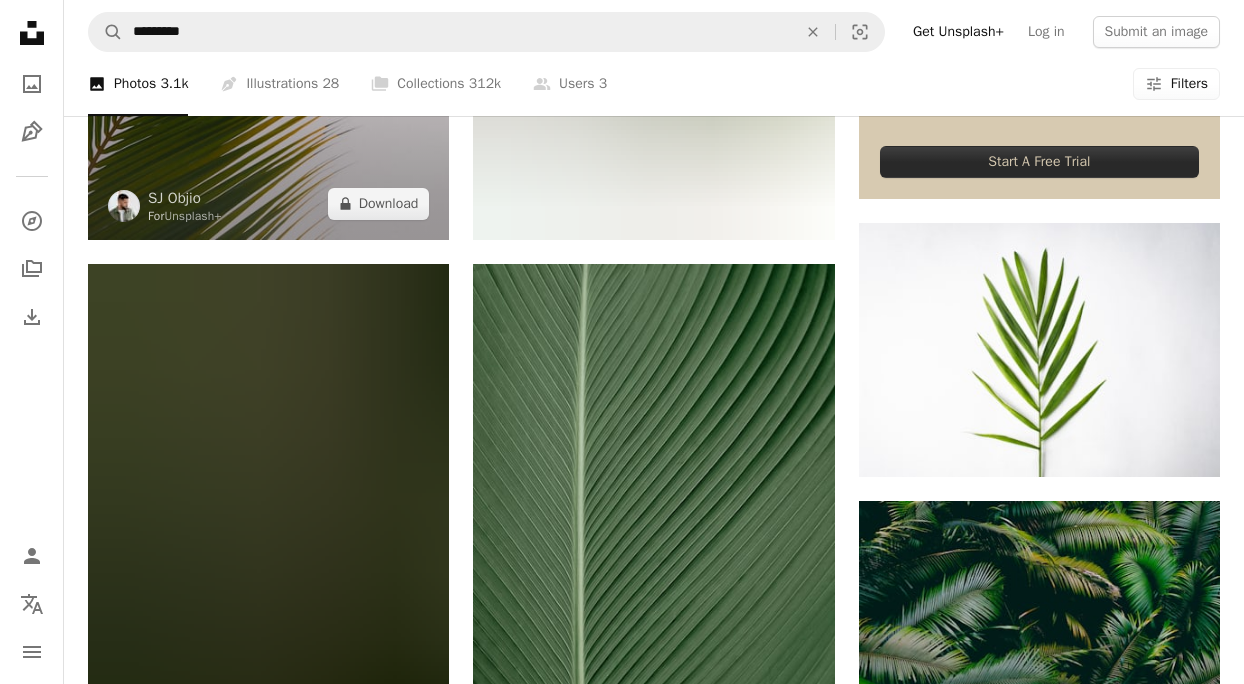 scroll, scrollTop: 572, scrollLeft: 0, axis: vertical 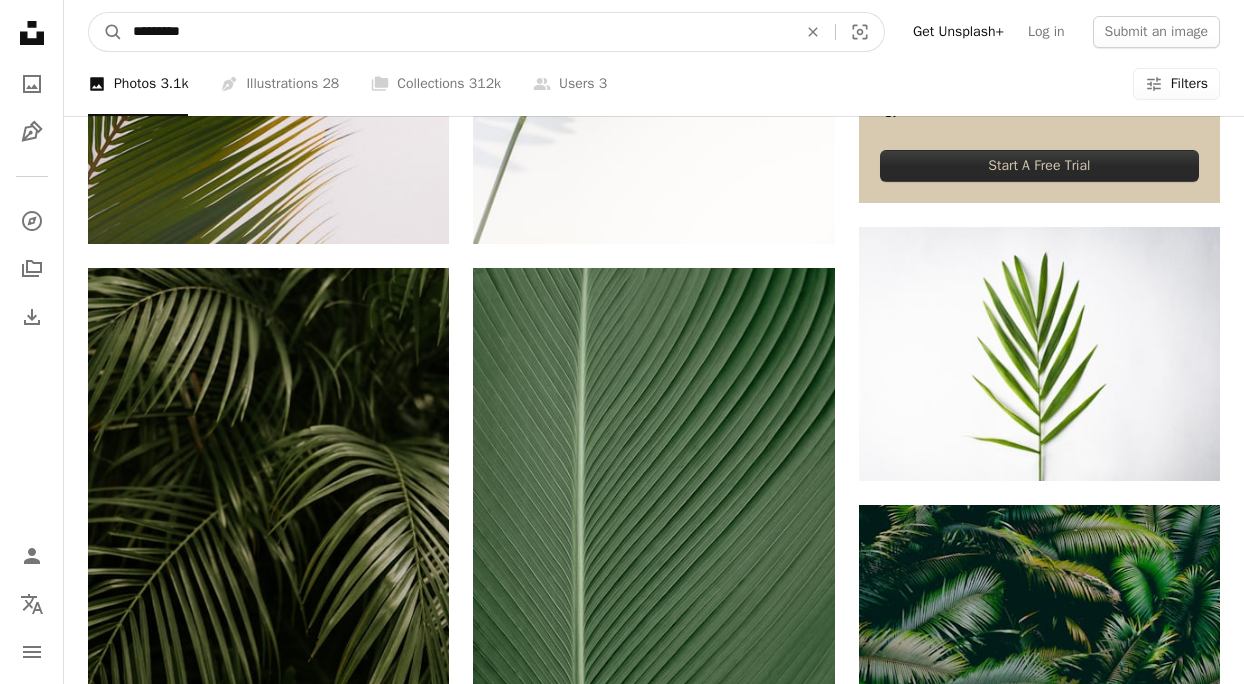 drag, startPoint x: 173, startPoint y: 30, endPoint x: 53, endPoint y: 17, distance: 120.70211 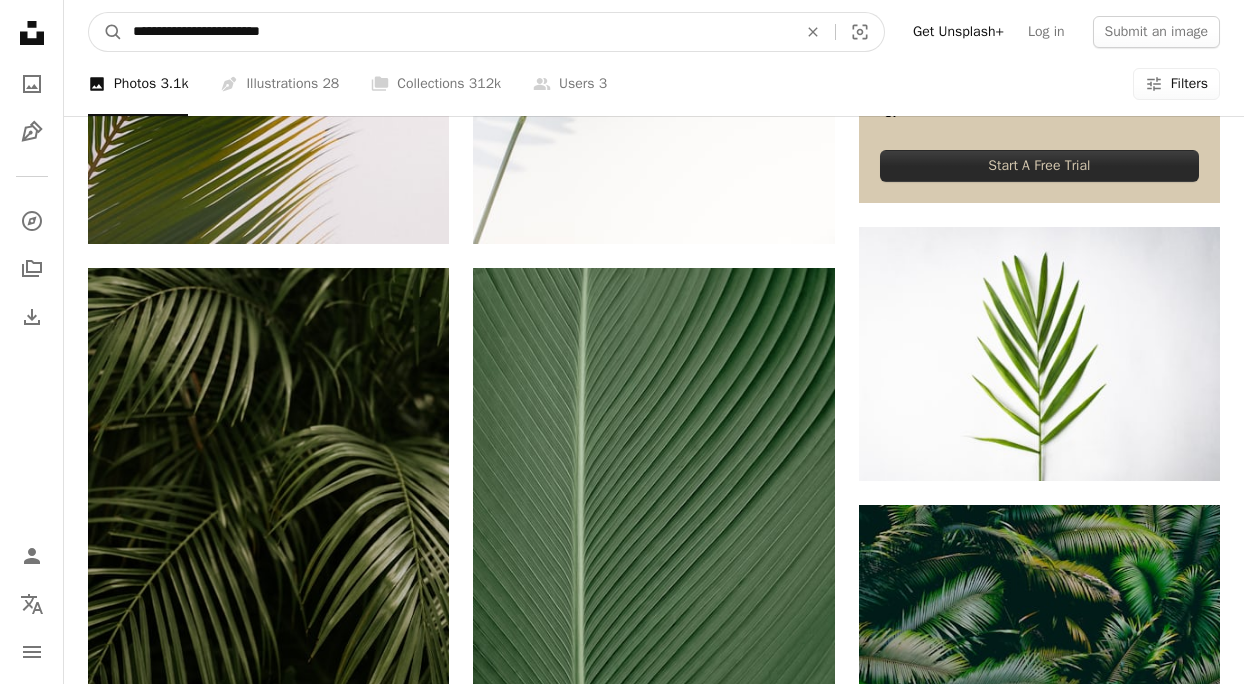click on "A magnifying glass" at bounding box center (106, 32) 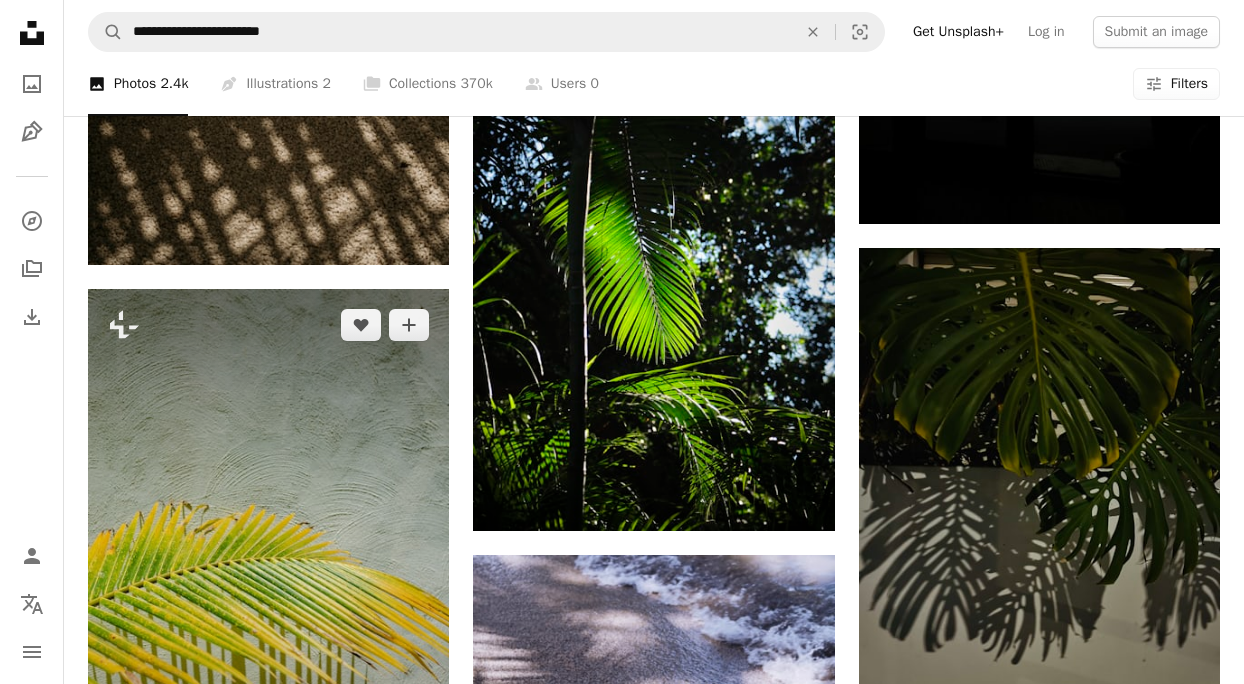 scroll, scrollTop: 1013, scrollLeft: 0, axis: vertical 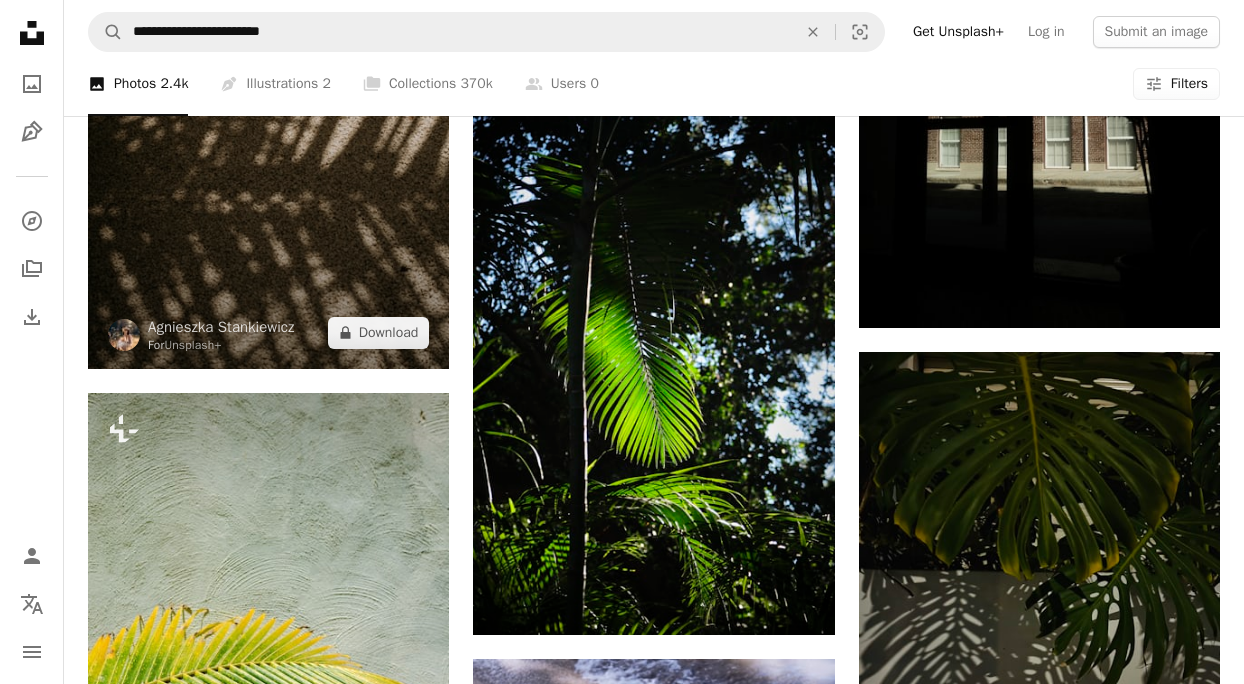 click at bounding box center [268, 98] 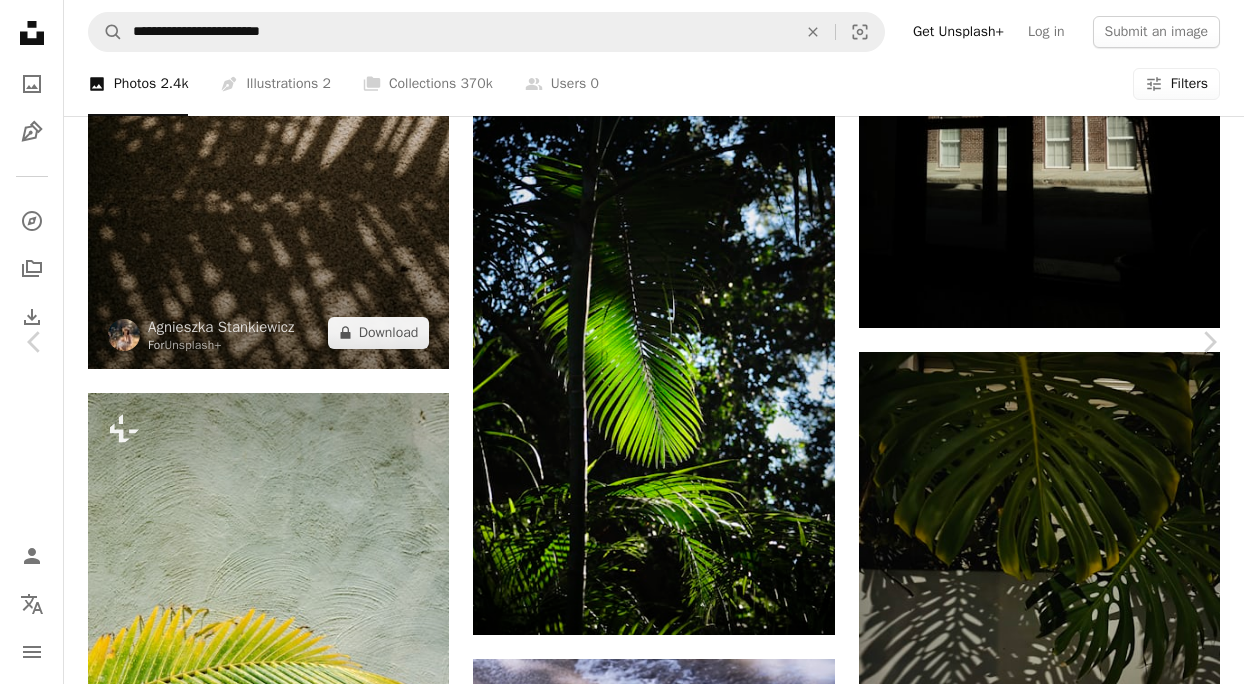 drag, startPoint x: 18, startPoint y: 19, endPoint x: 226, endPoint y: 140, distance: 240.63458 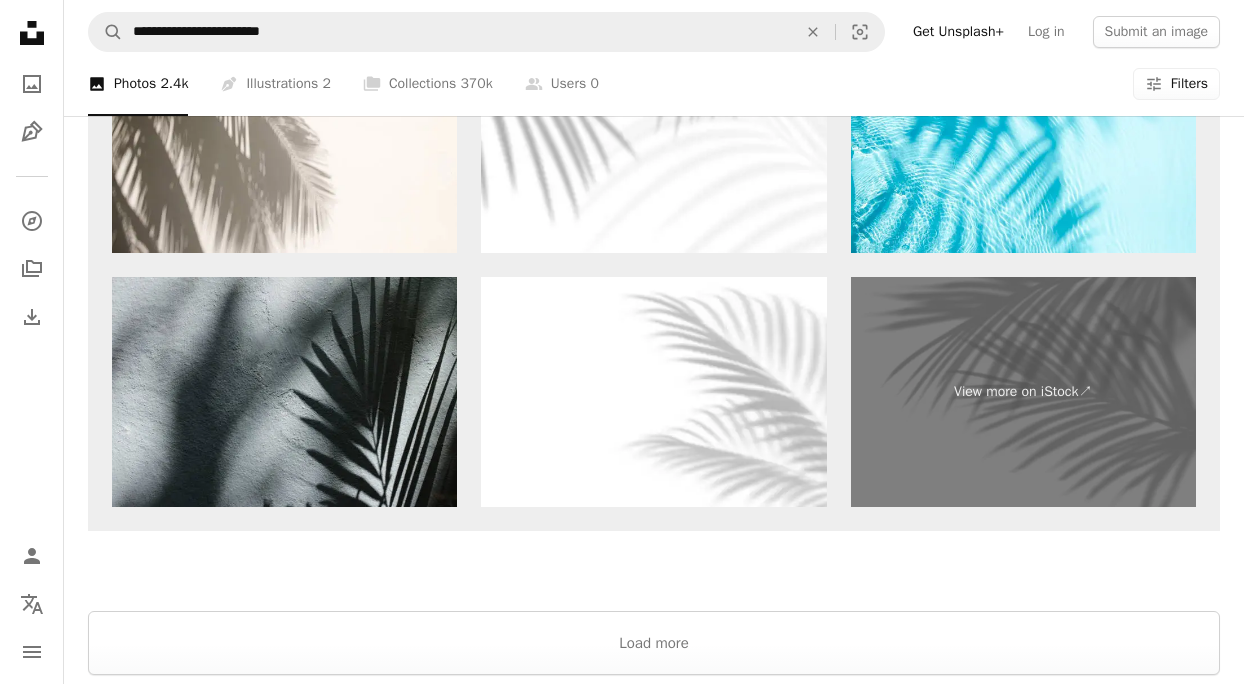 scroll, scrollTop: 4128, scrollLeft: 0, axis: vertical 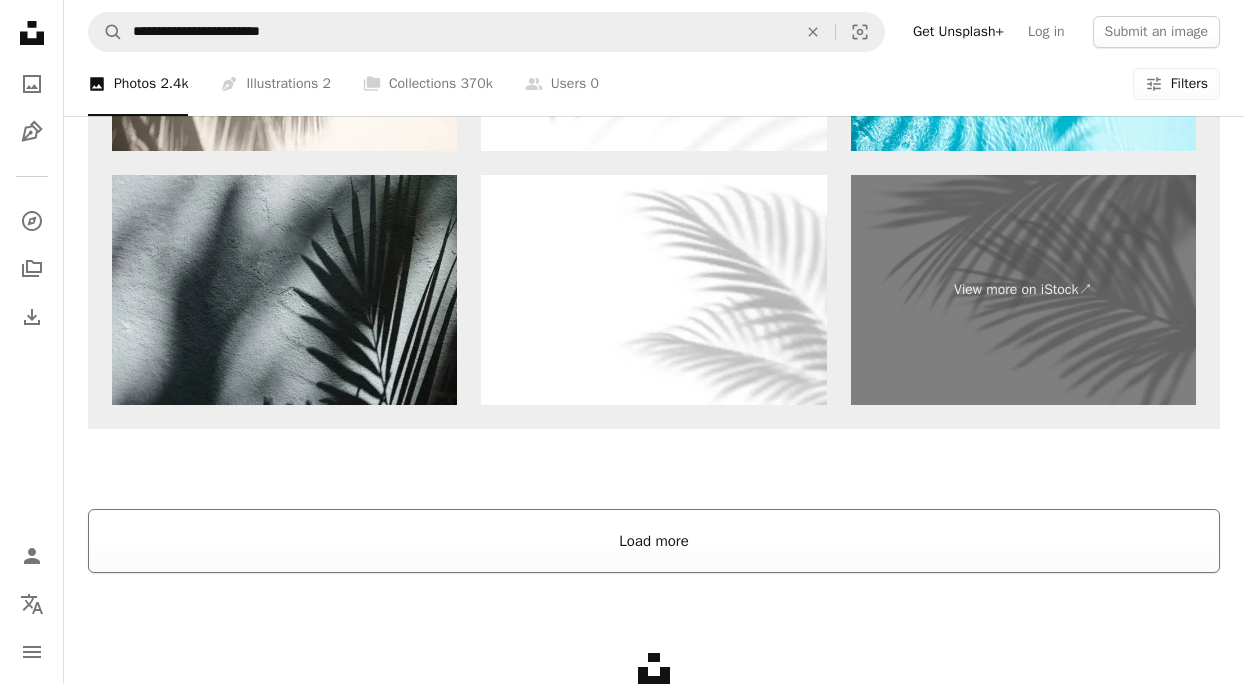 click on "Load more" at bounding box center [654, 541] 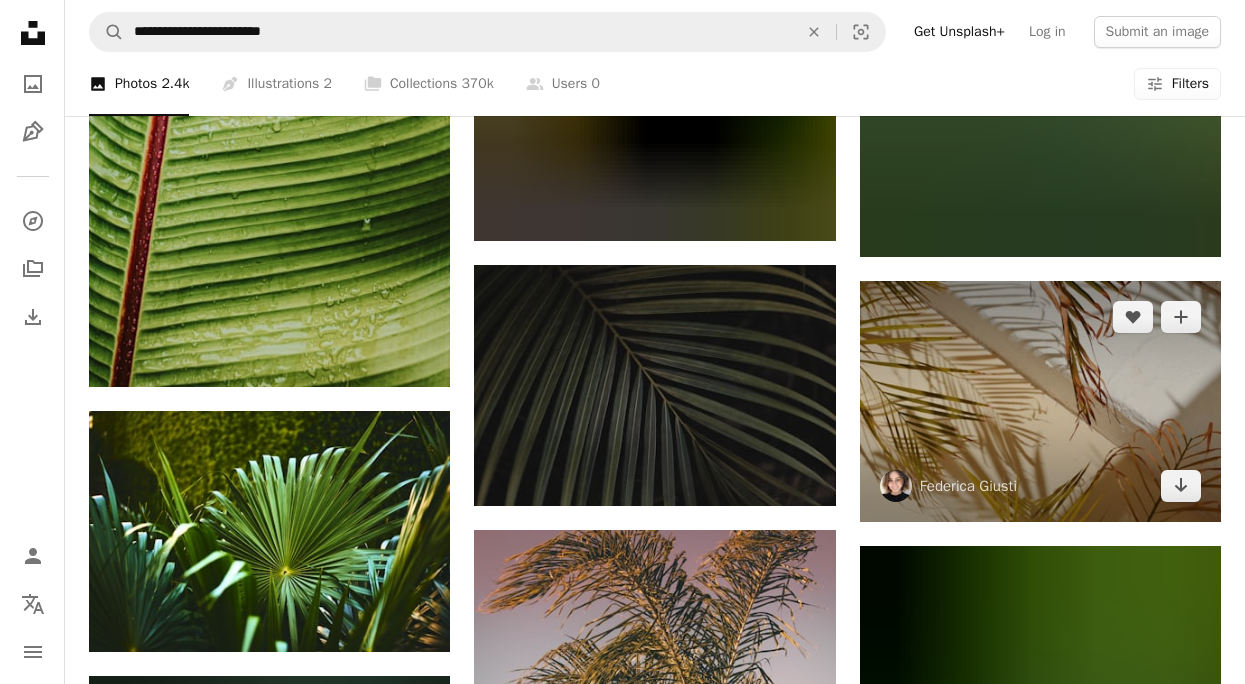 scroll, scrollTop: 13548, scrollLeft: 0, axis: vertical 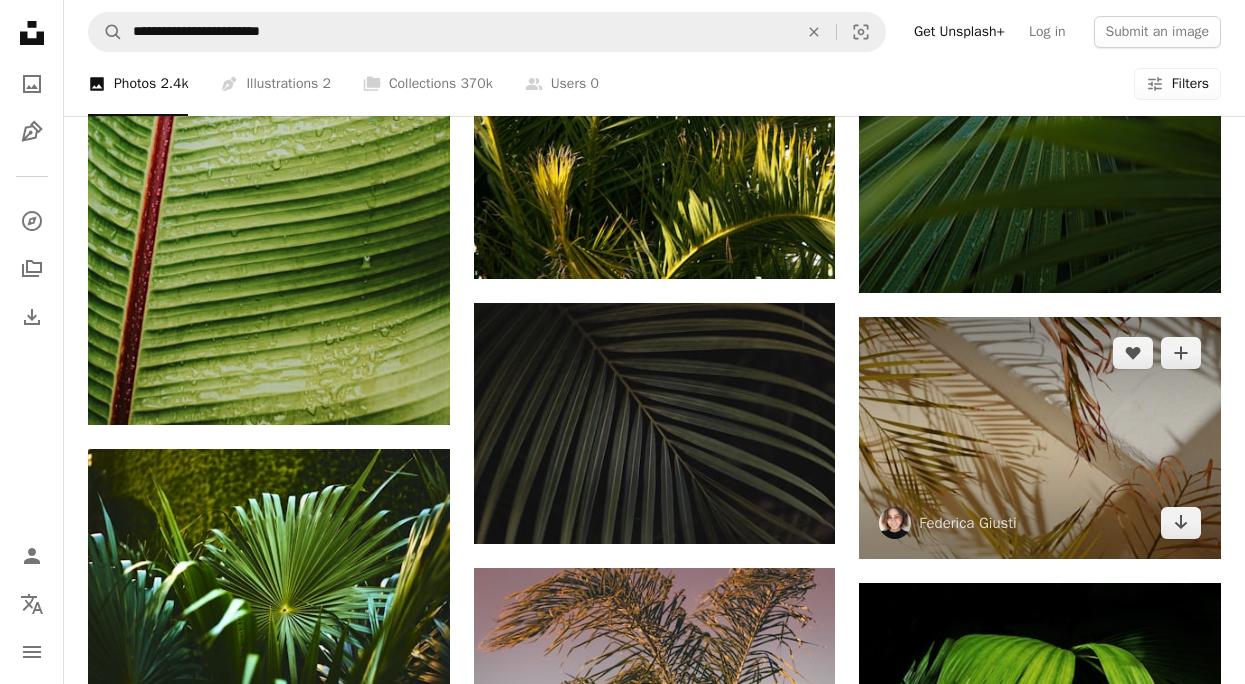 click at bounding box center [1040, 437] 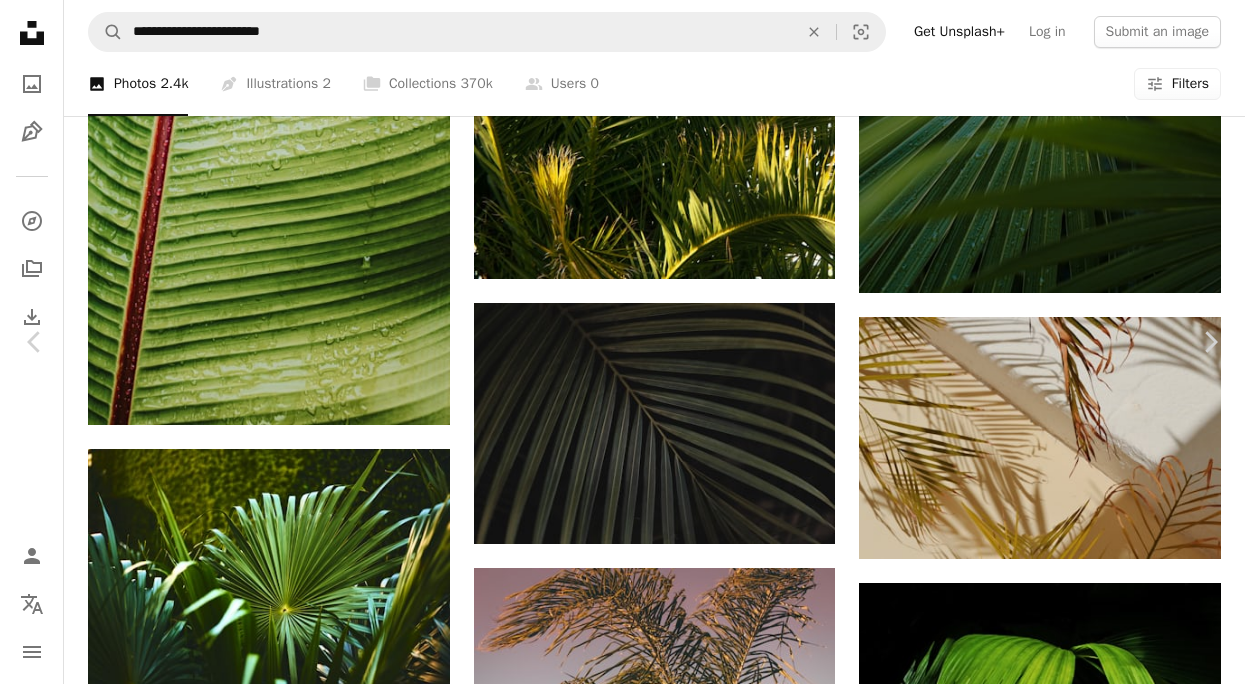 scroll, scrollTop: 18, scrollLeft: 0, axis: vertical 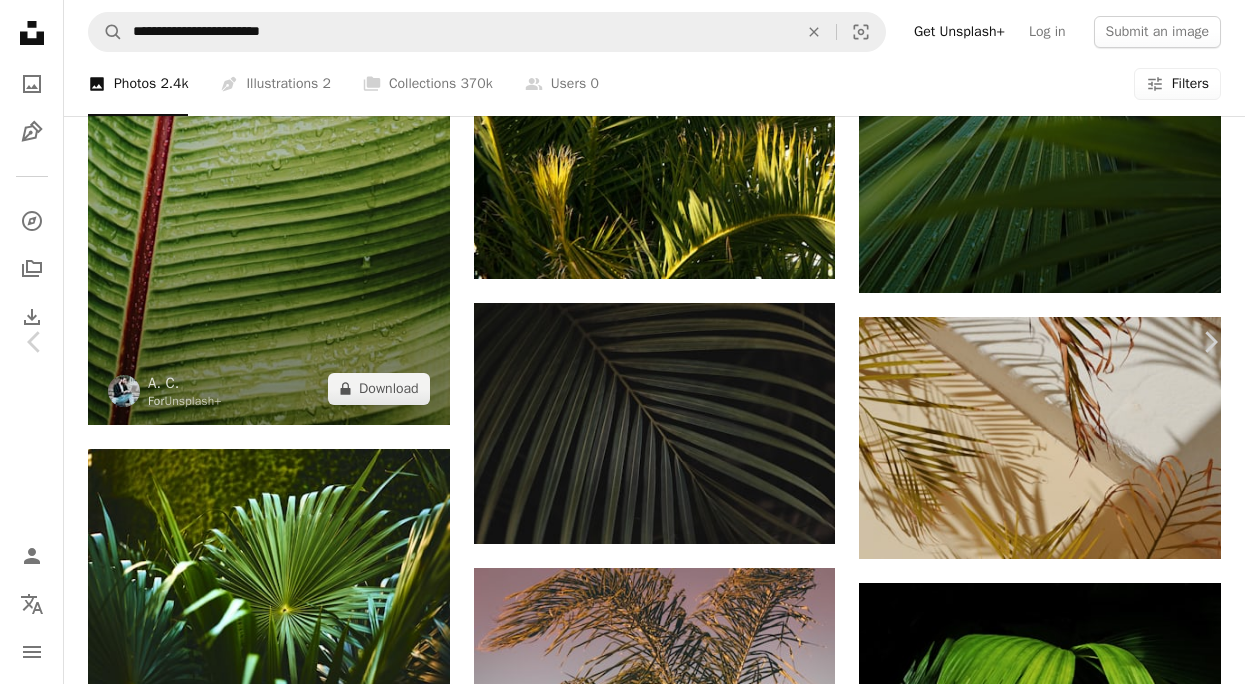 drag, startPoint x: 21, startPoint y: 24, endPoint x: 176, endPoint y: 126, distance: 185.55054 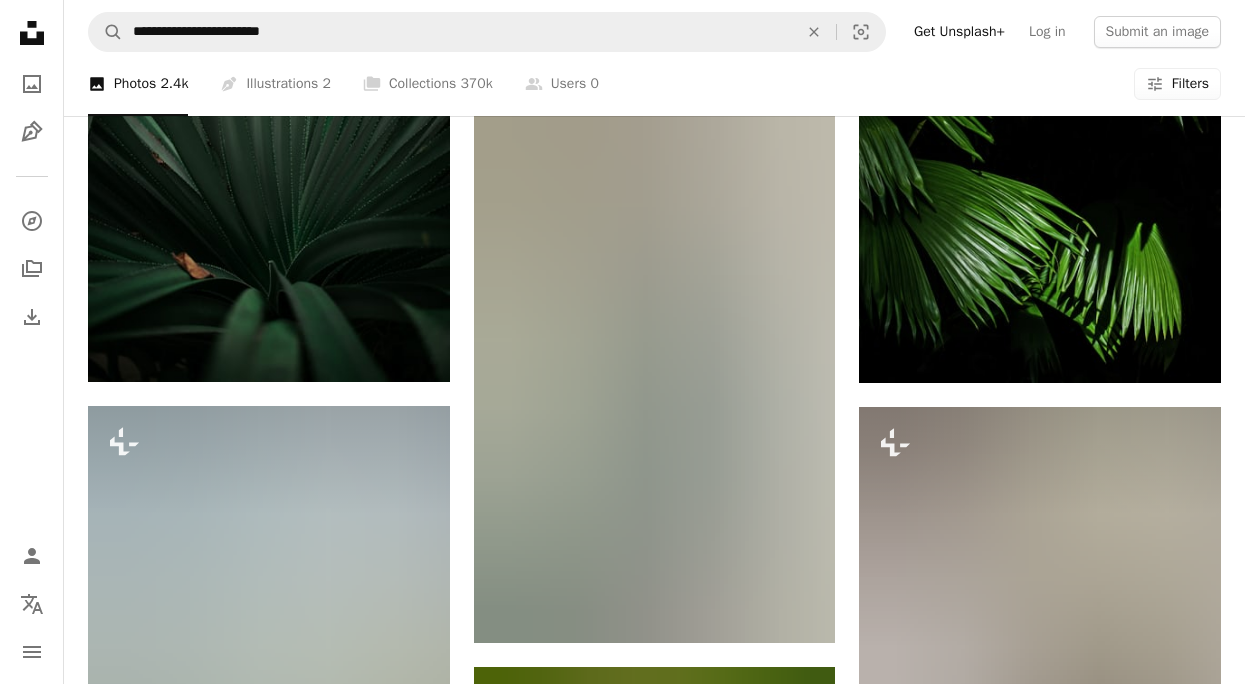 scroll, scrollTop: 14266, scrollLeft: 0, axis: vertical 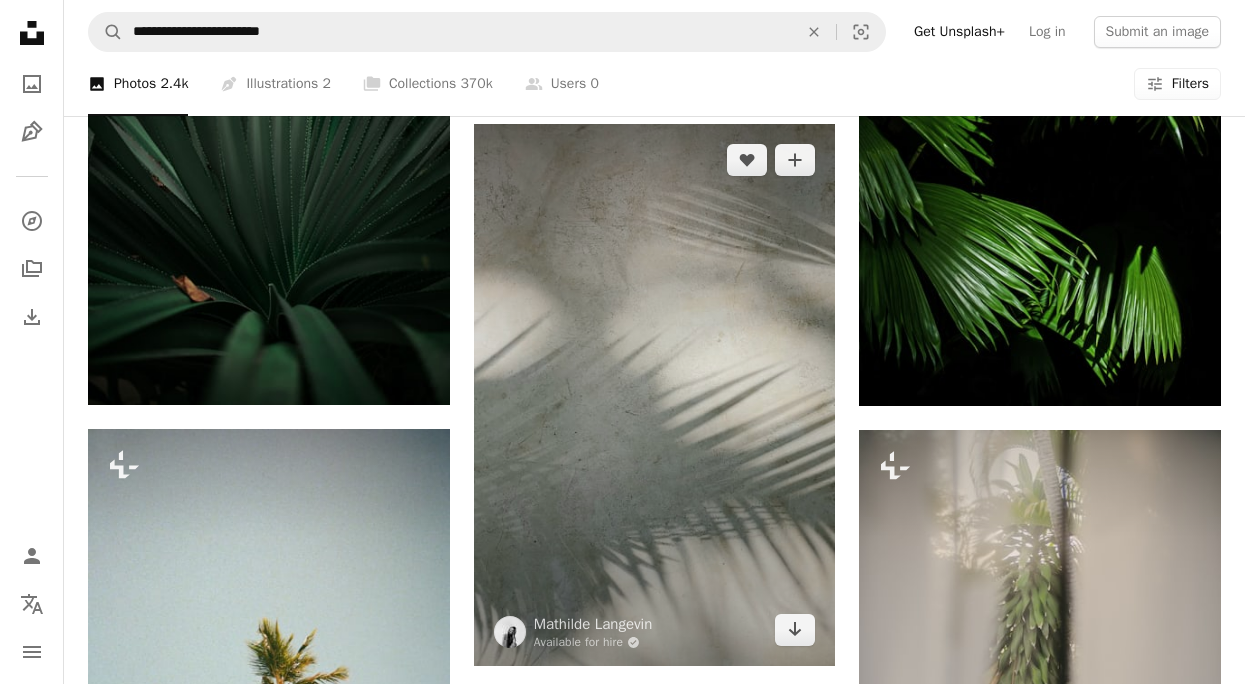 click at bounding box center [655, 395] 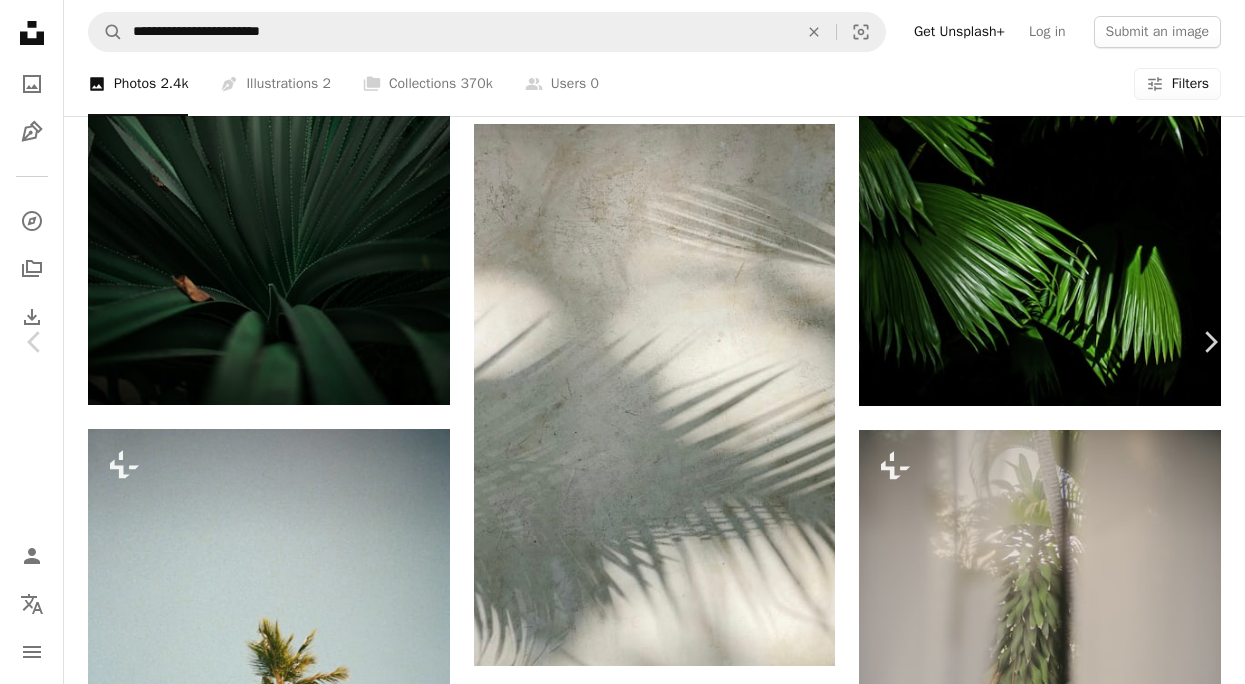 click at bounding box center [615, 3492] 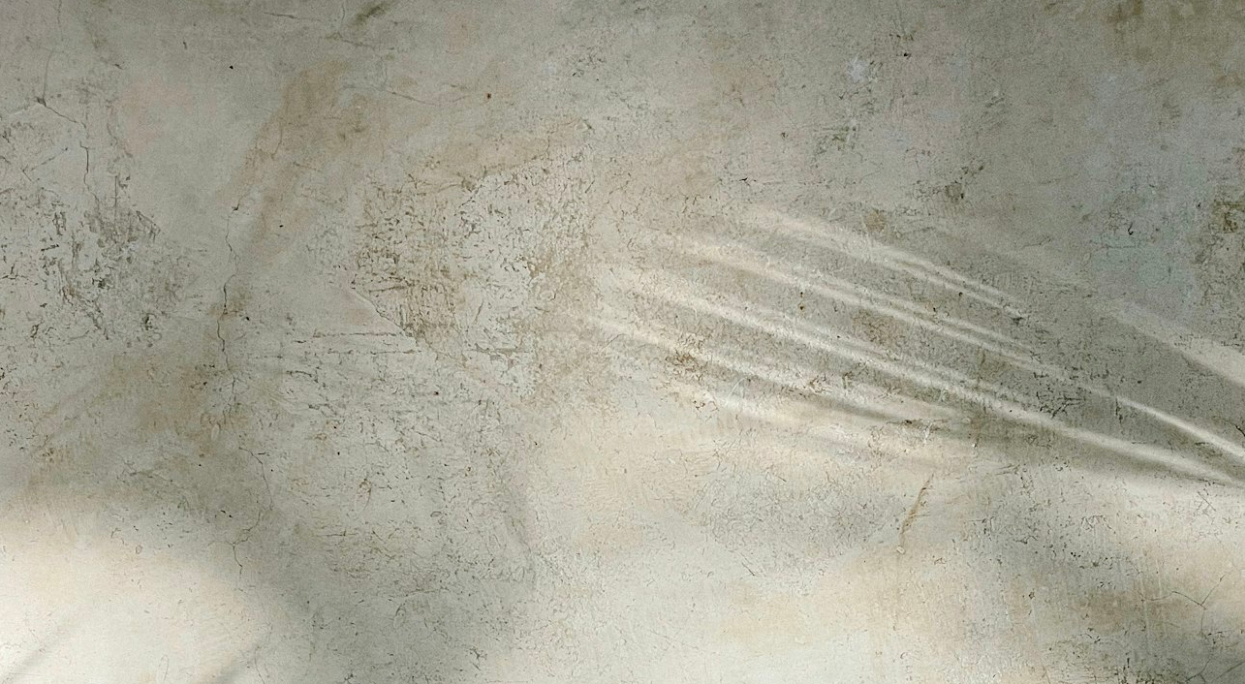 scroll, scrollTop: 54, scrollLeft: 0, axis: vertical 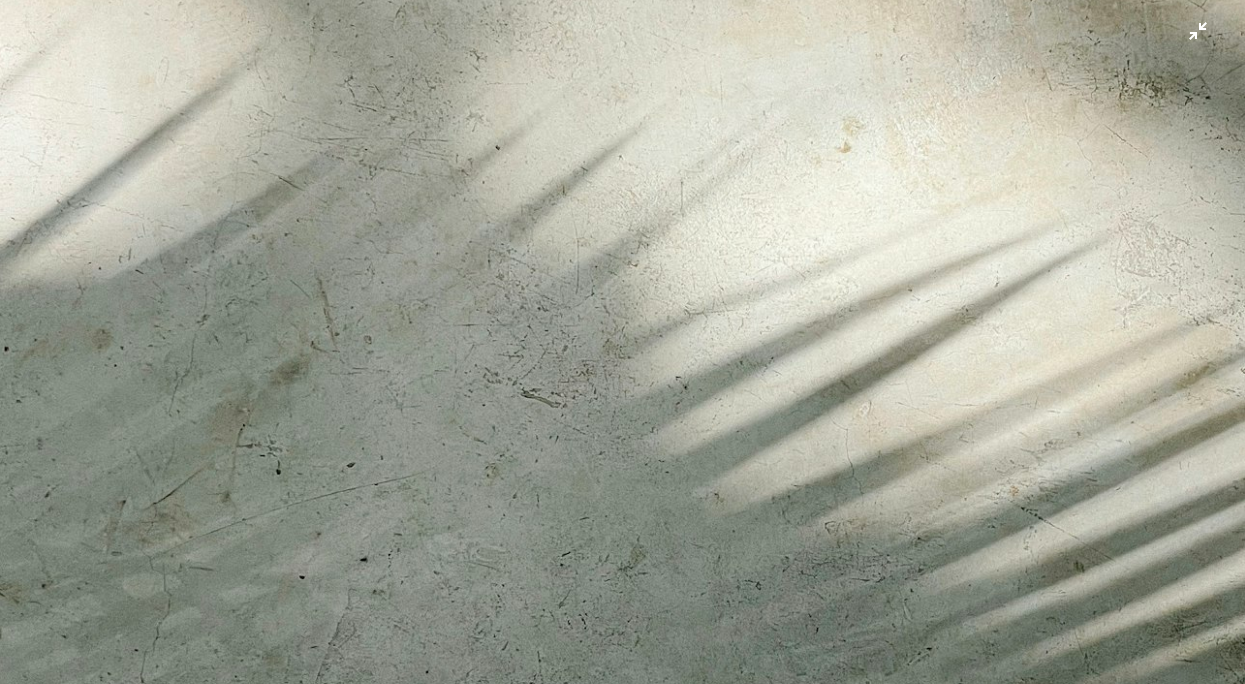click at bounding box center (622, 336) 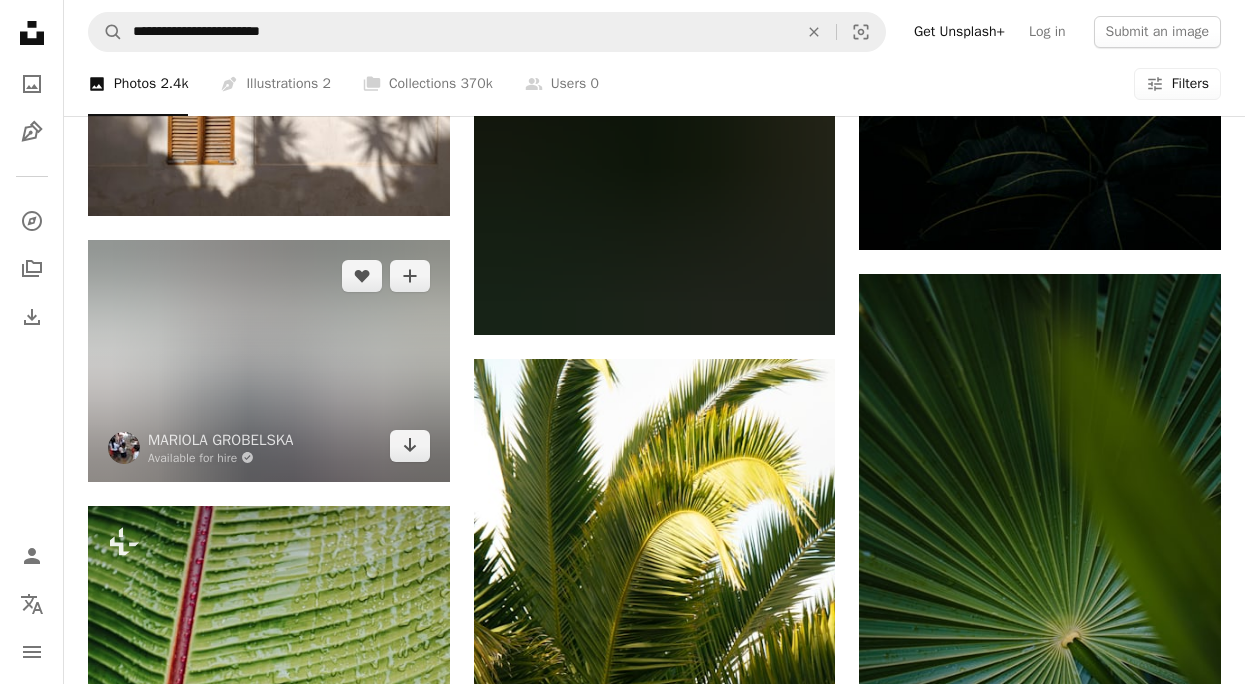 scroll, scrollTop: 12942, scrollLeft: 0, axis: vertical 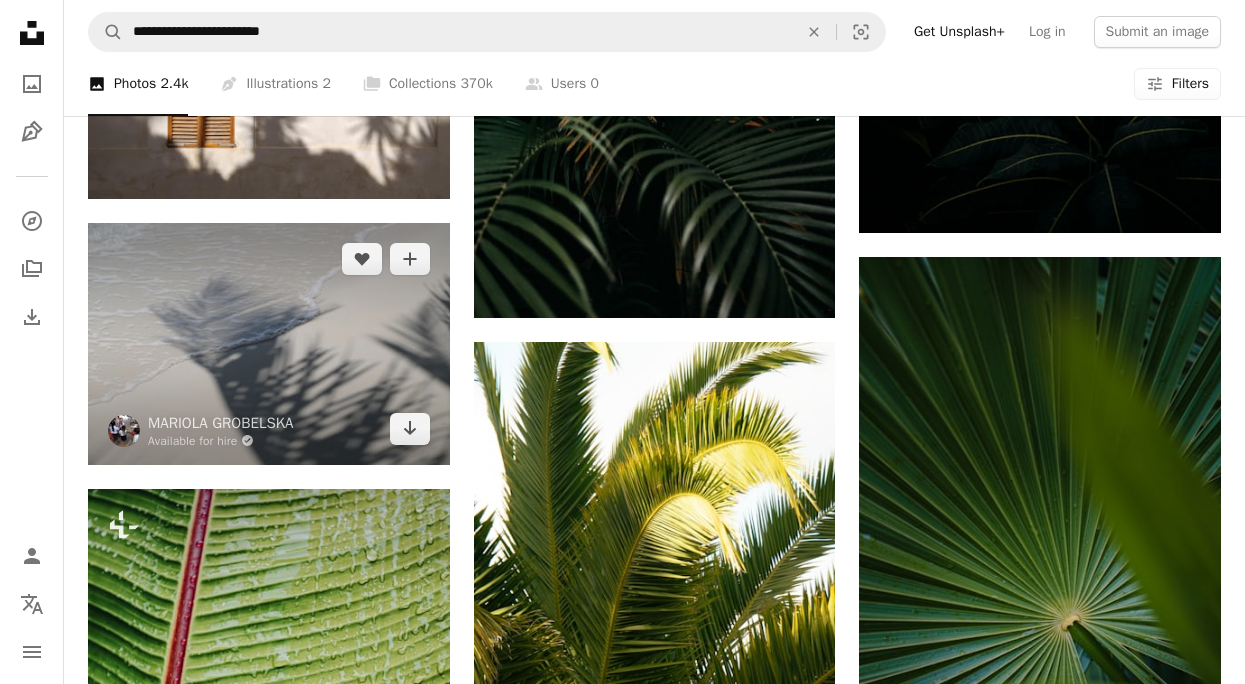 click at bounding box center [269, 343] 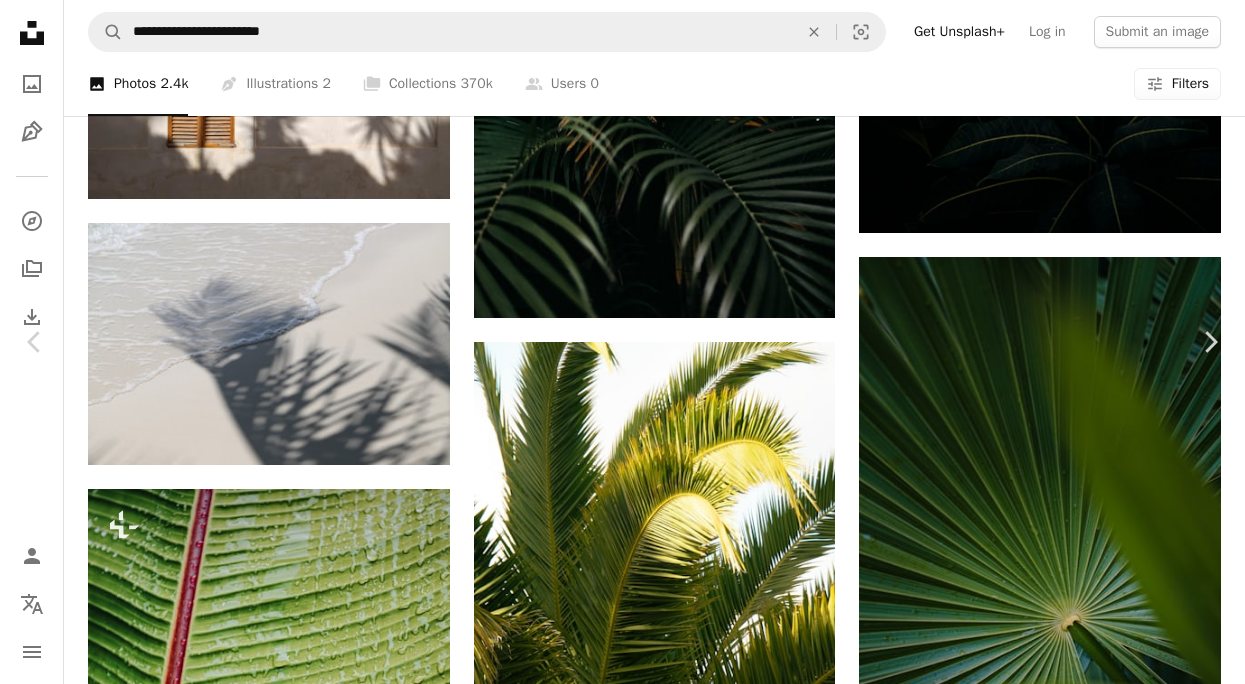 click at bounding box center [615, 4873] 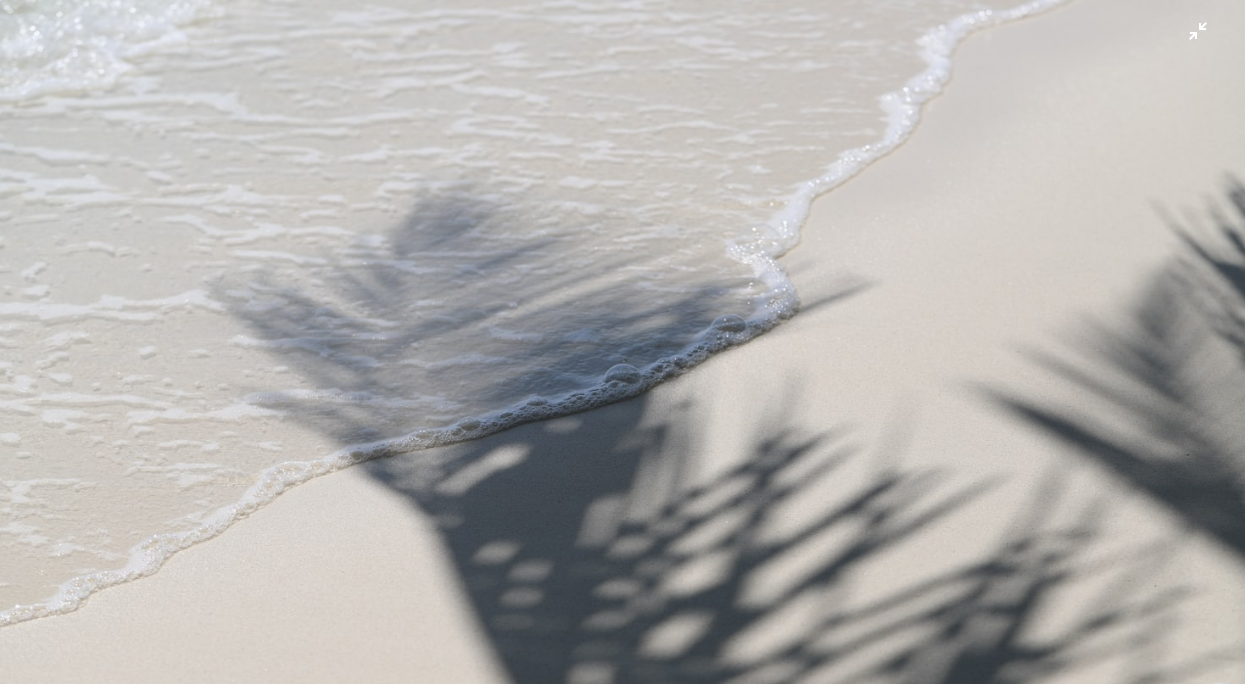 scroll, scrollTop: 73, scrollLeft: 0, axis: vertical 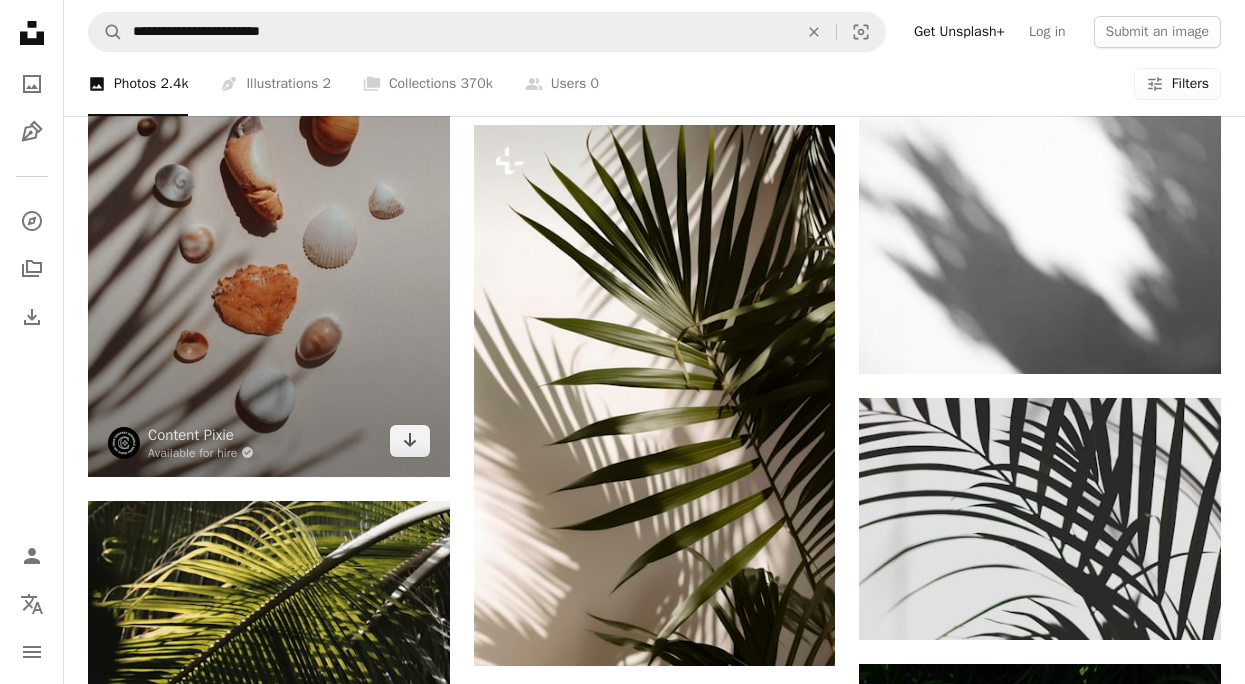 click at bounding box center (269, 205) 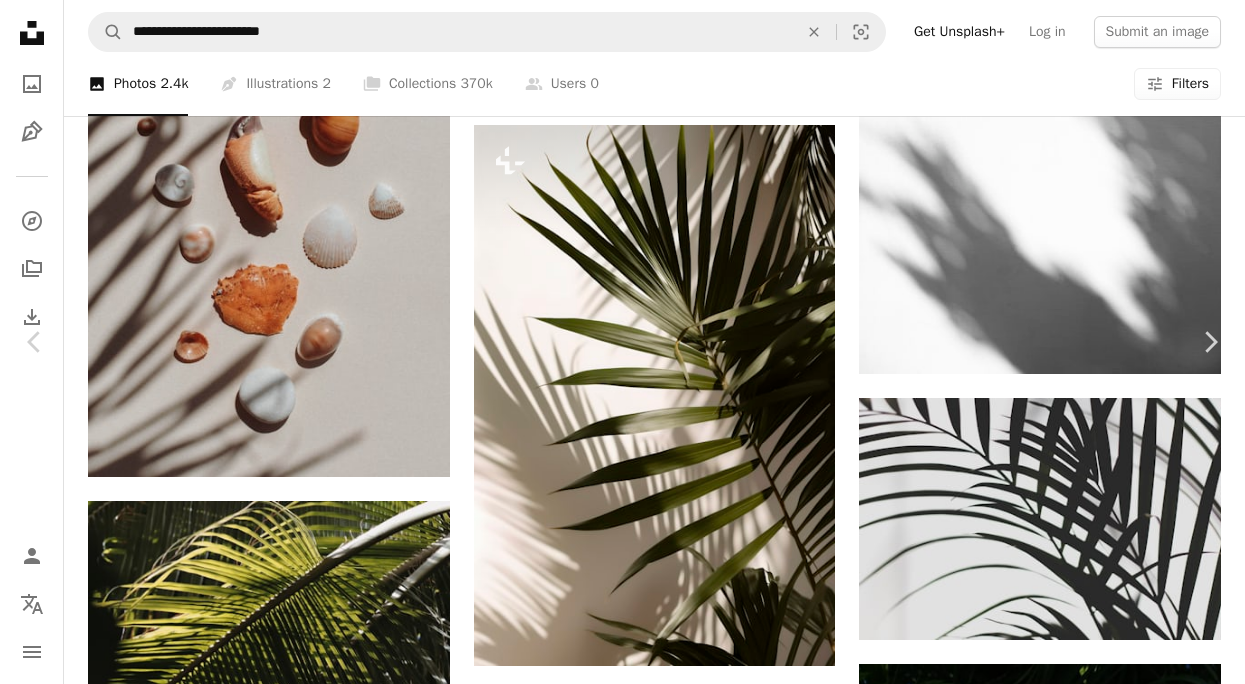 click at bounding box center (615, 15209) 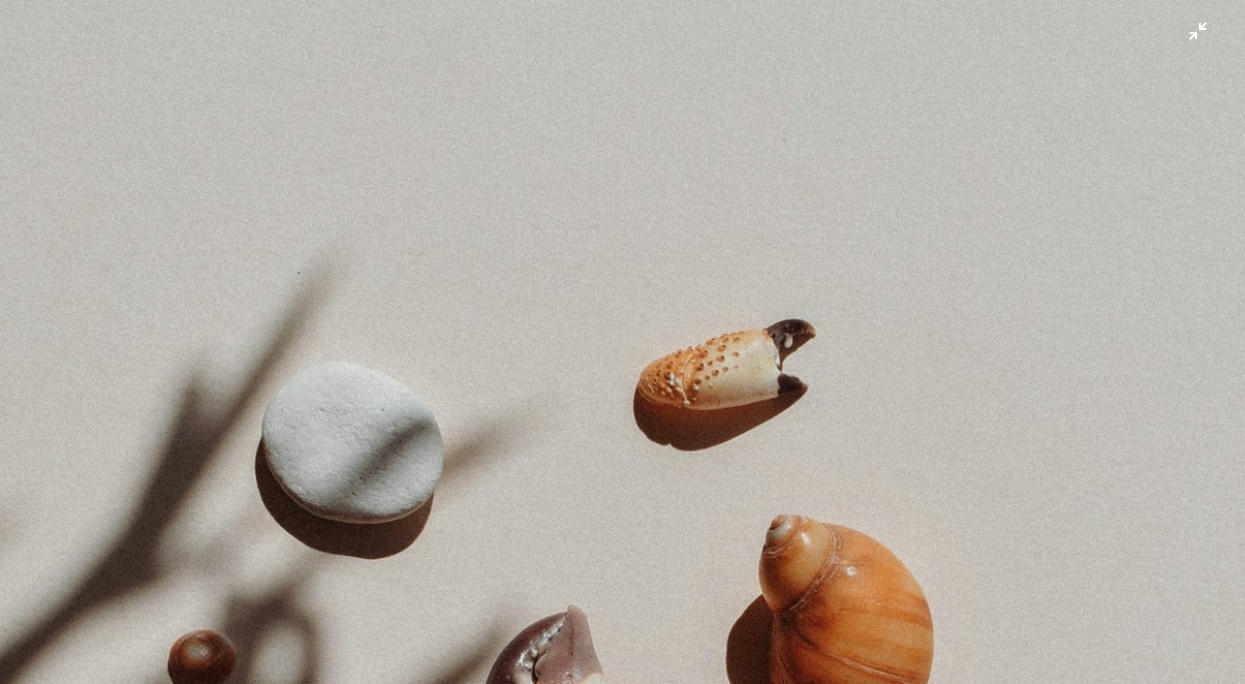 scroll, scrollTop: 593, scrollLeft: 0, axis: vertical 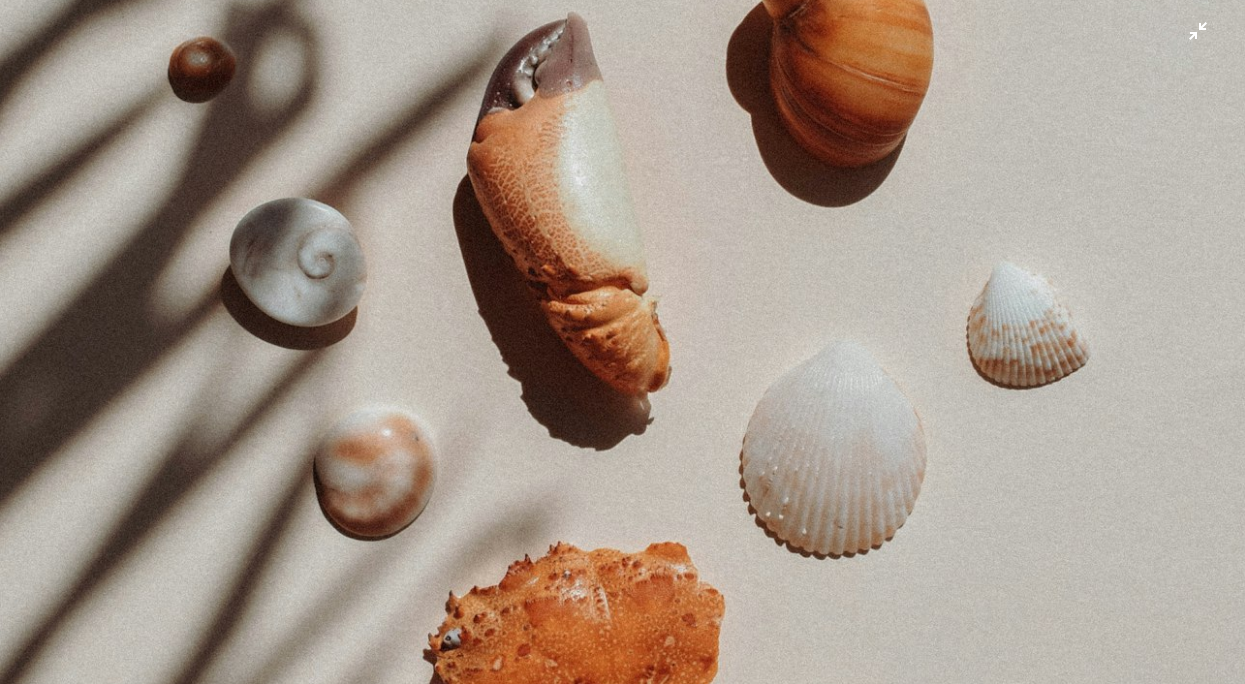 click at bounding box center [622, 341] 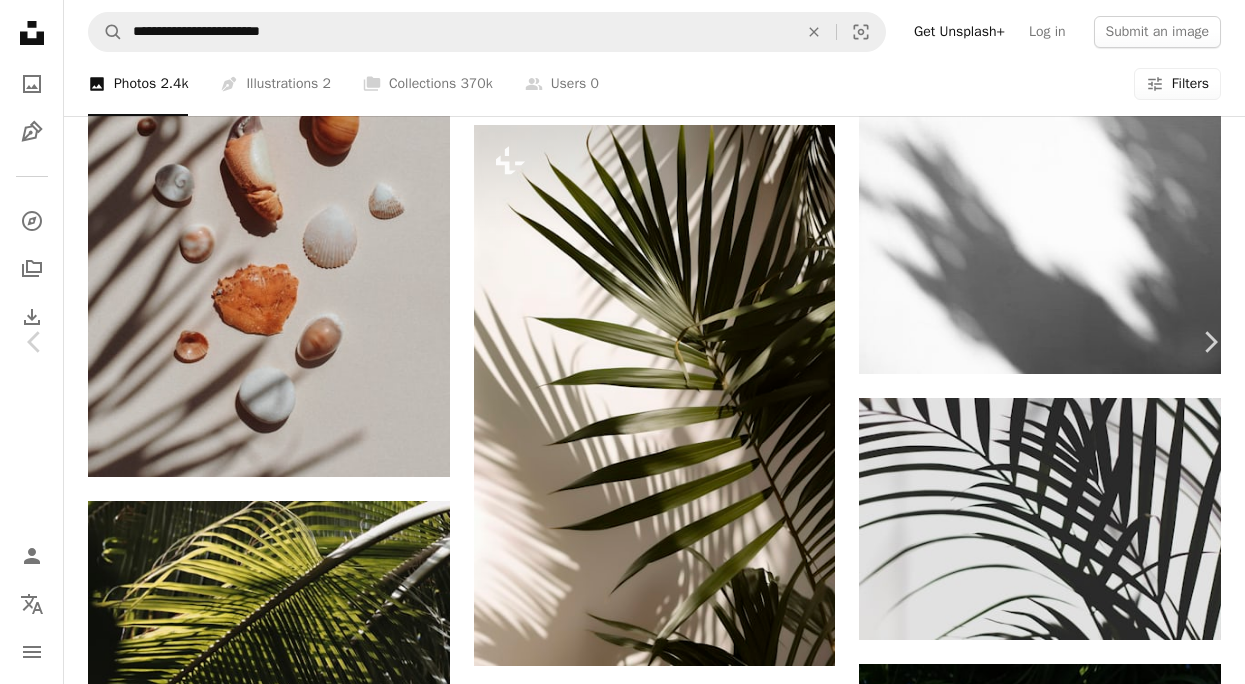 click on "Zoom in" at bounding box center (615, 15209) 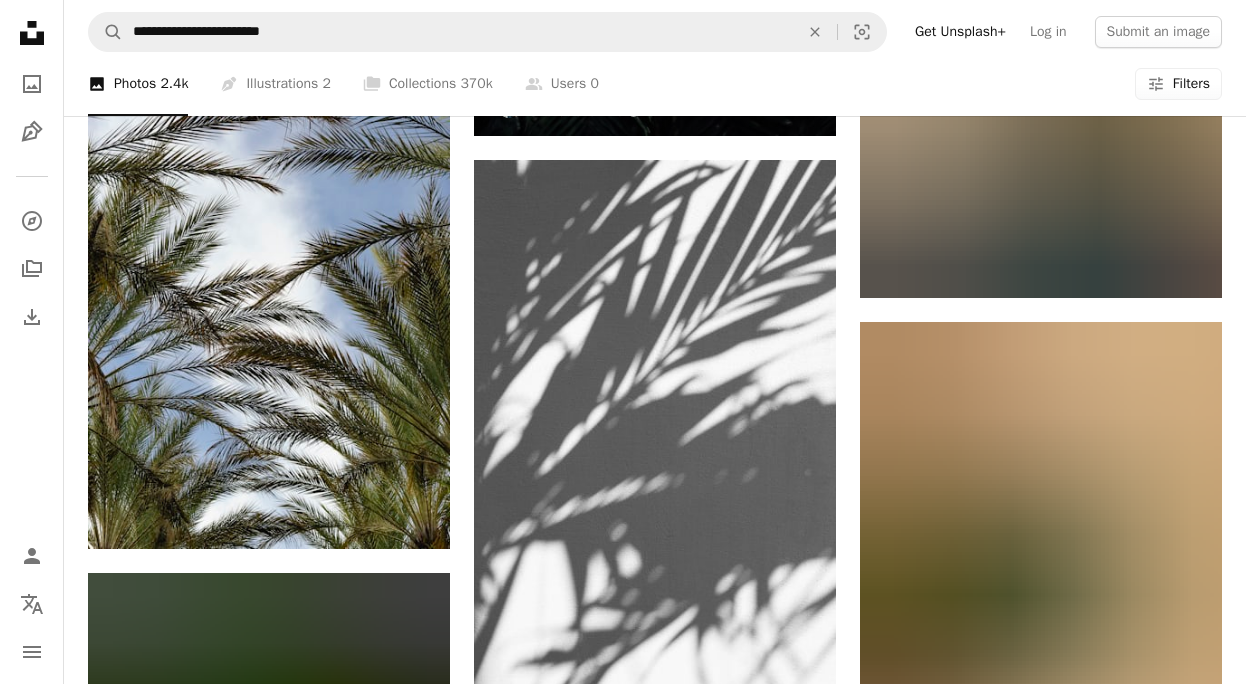 scroll, scrollTop: 46923, scrollLeft: 0, axis: vertical 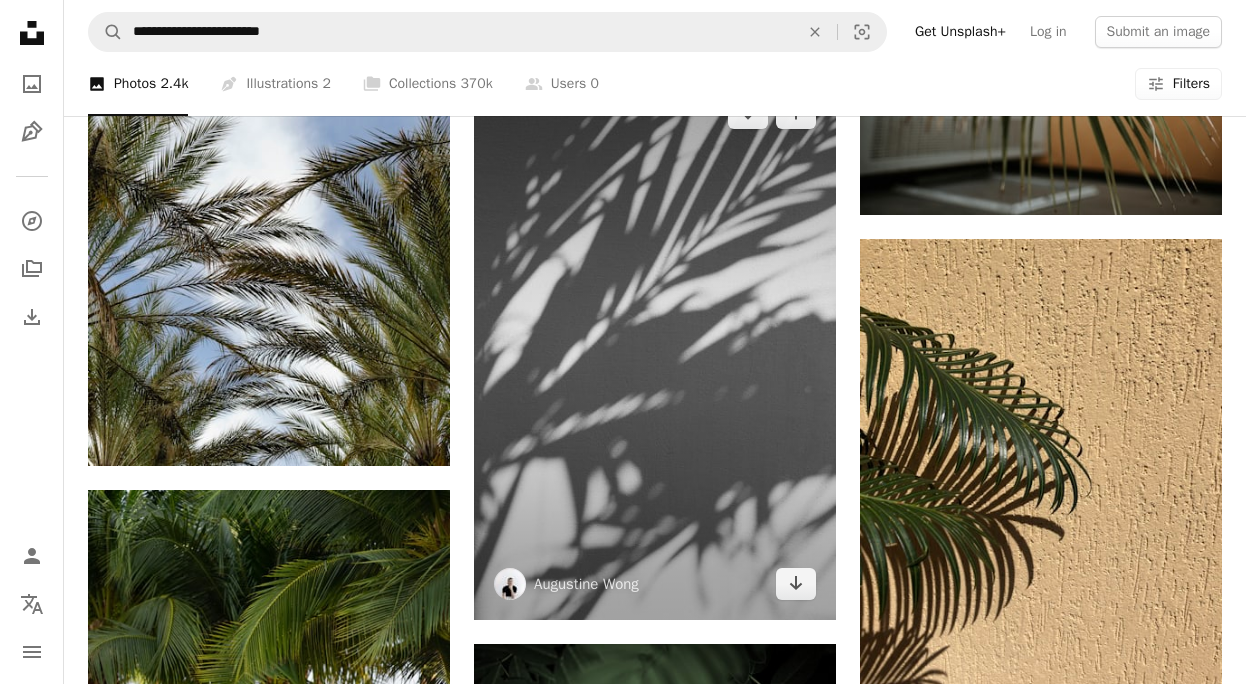 click at bounding box center (655, 348) 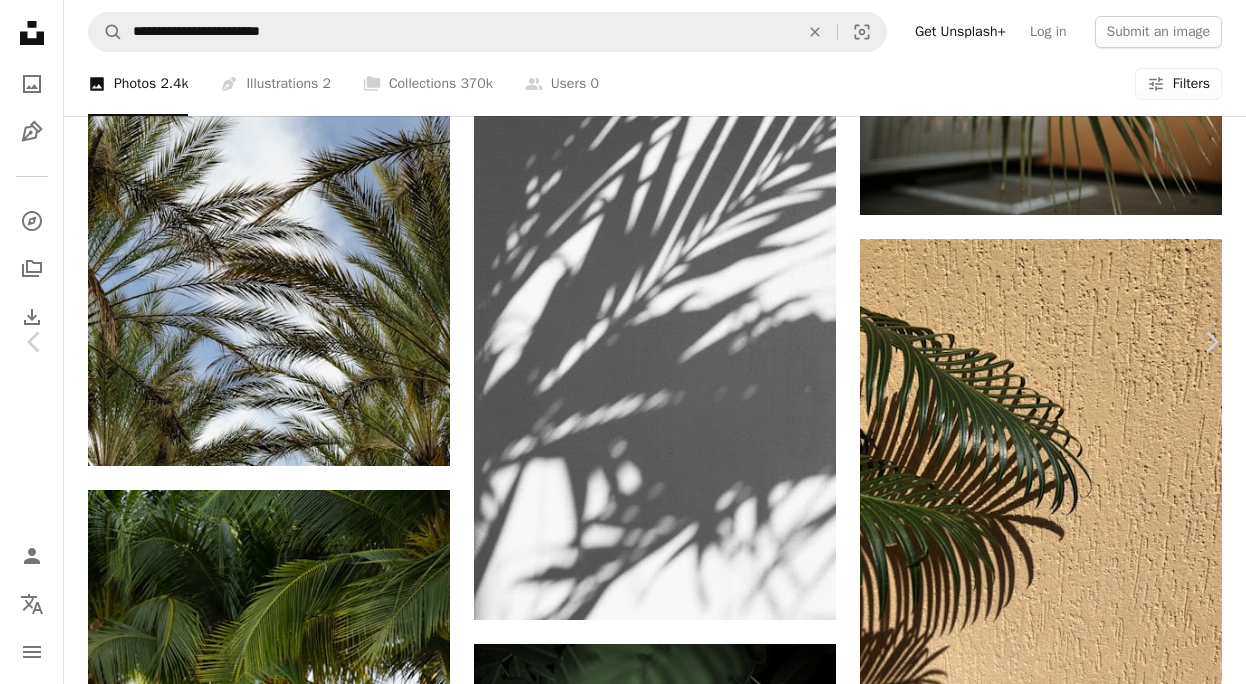 click at bounding box center [615, 10328] 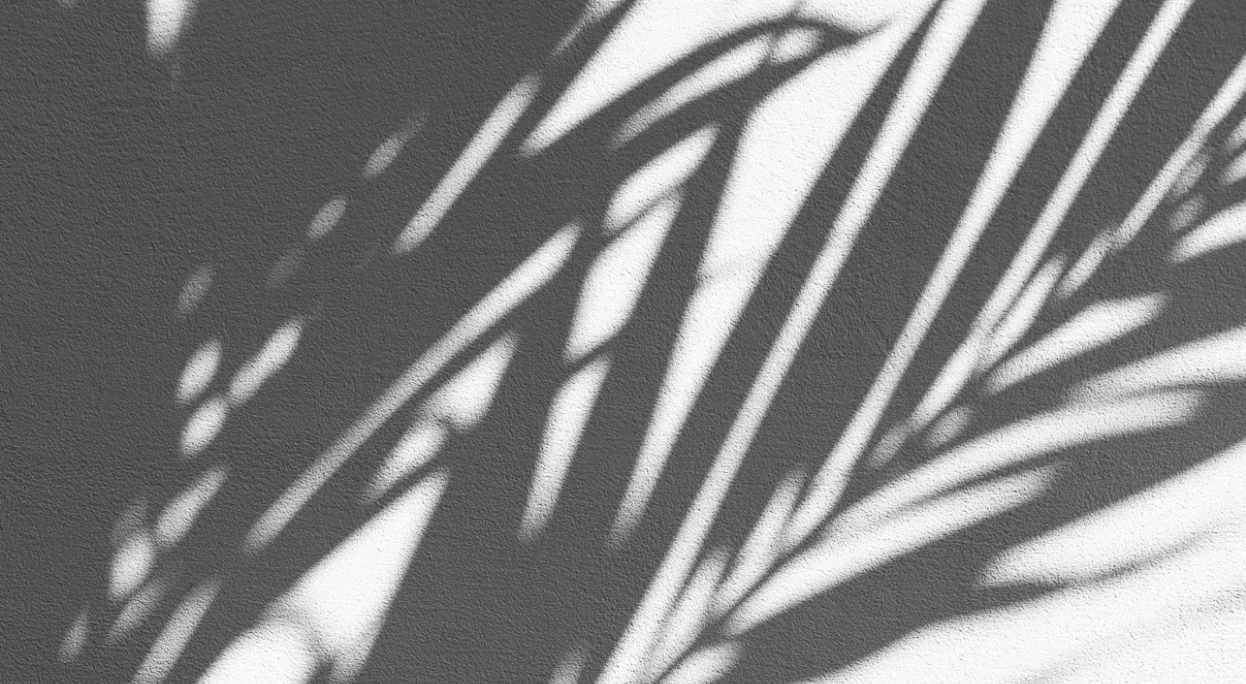 click at bounding box center [623, 935] 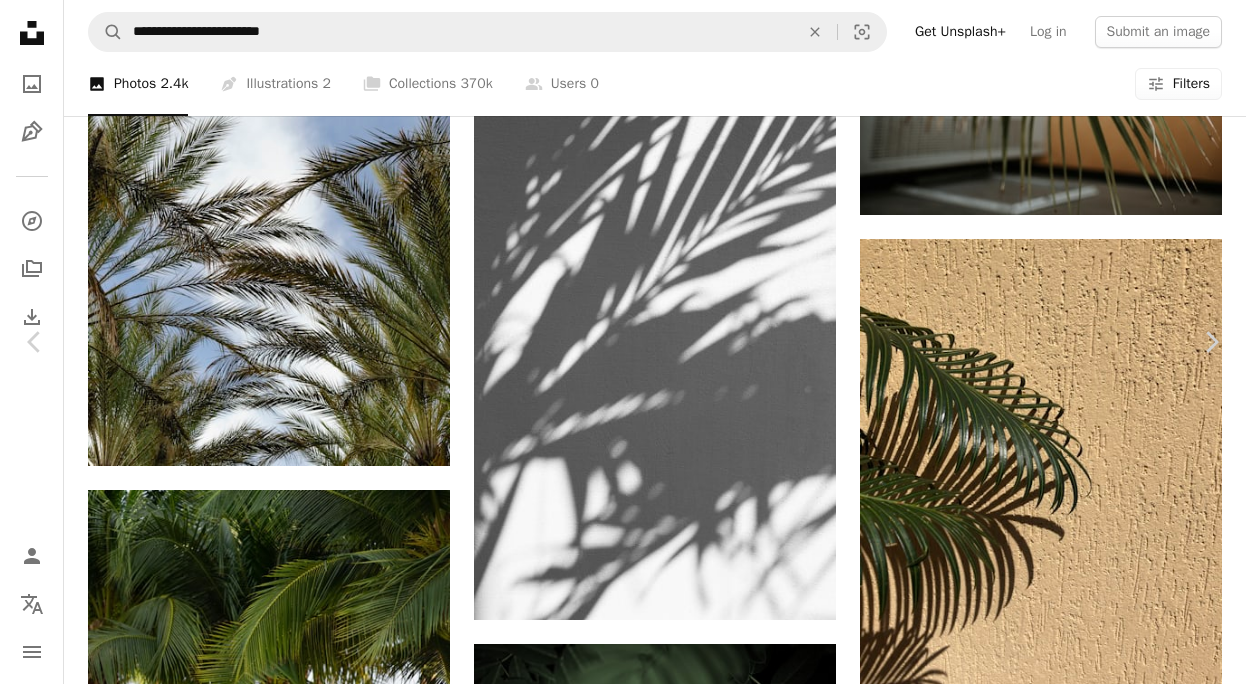 click at bounding box center [615, 10328] 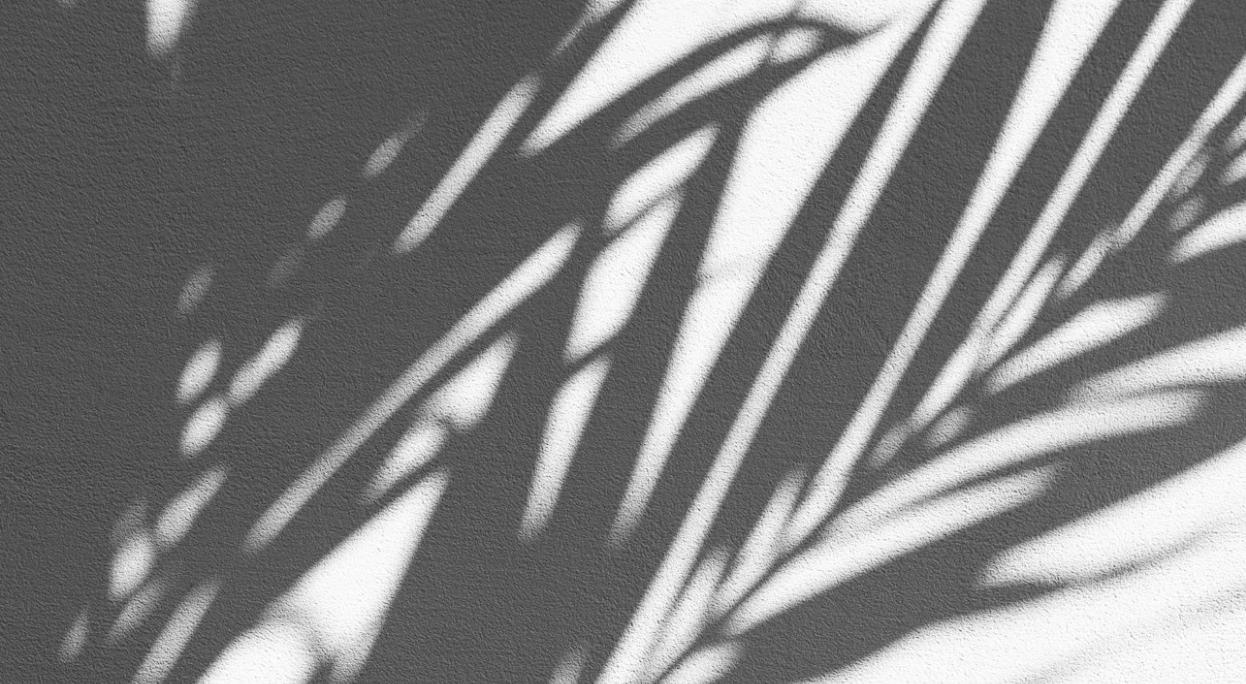 scroll, scrollTop: 594, scrollLeft: 0, axis: vertical 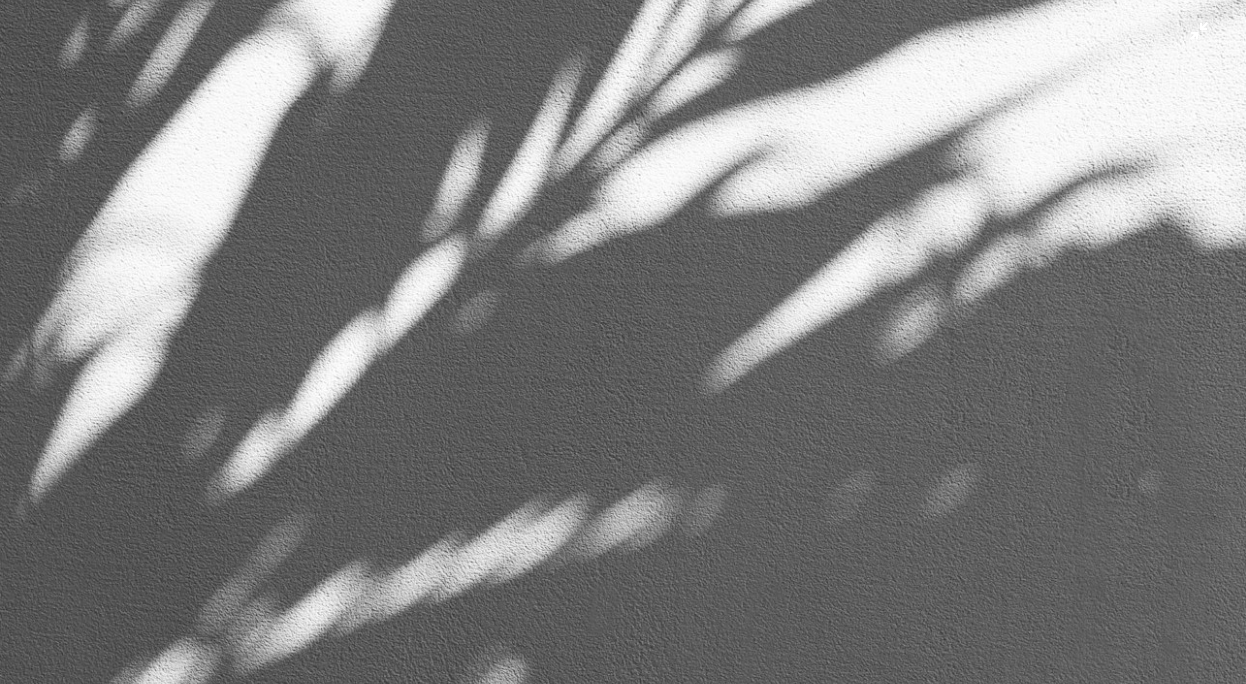 click at bounding box center (623, 341) 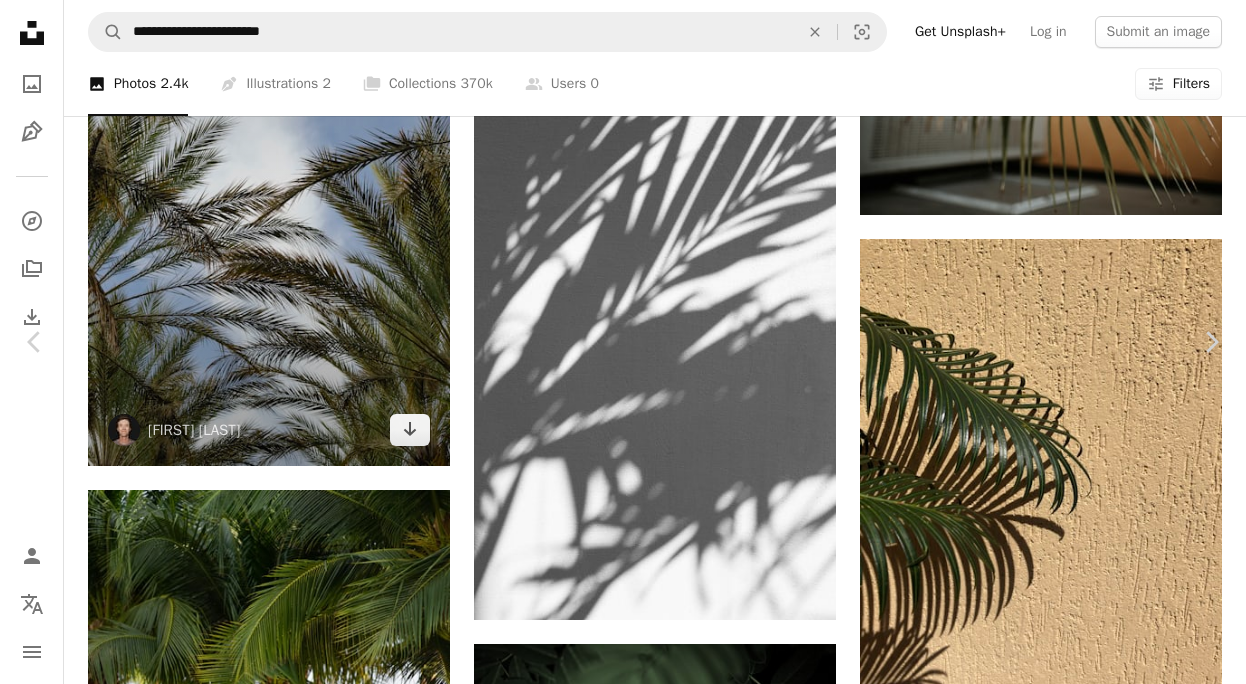 drag, startPoint x: 23, startPoint y: 22, endPoint x: 254, endPoint y: 132, distance: 255.85347 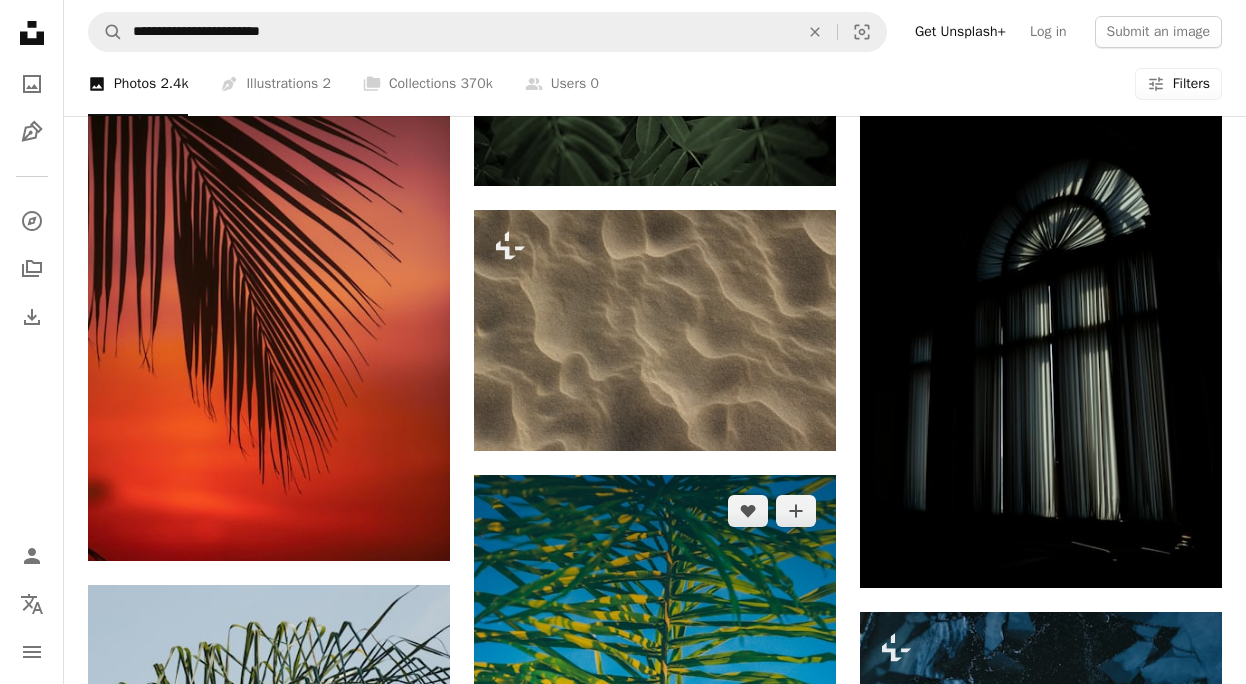 scroll, scrollTop: 47555, scrollLeft: 0, axis: vertical 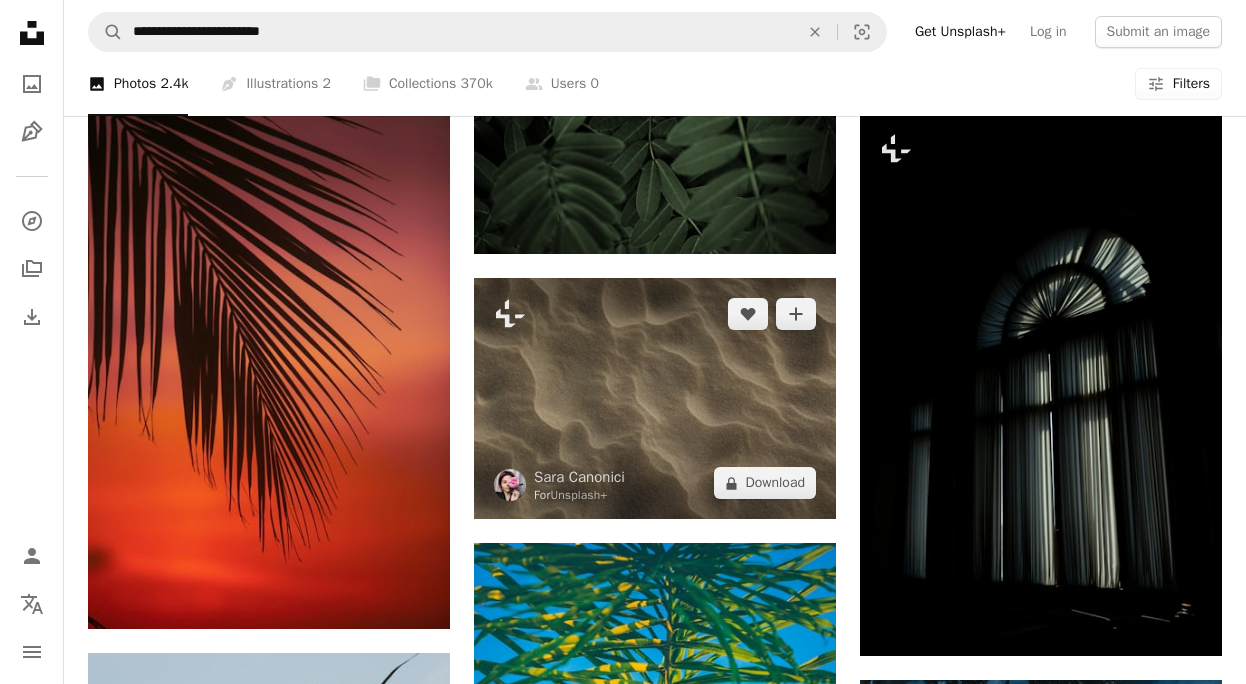 click at bounding box center (655, 399) 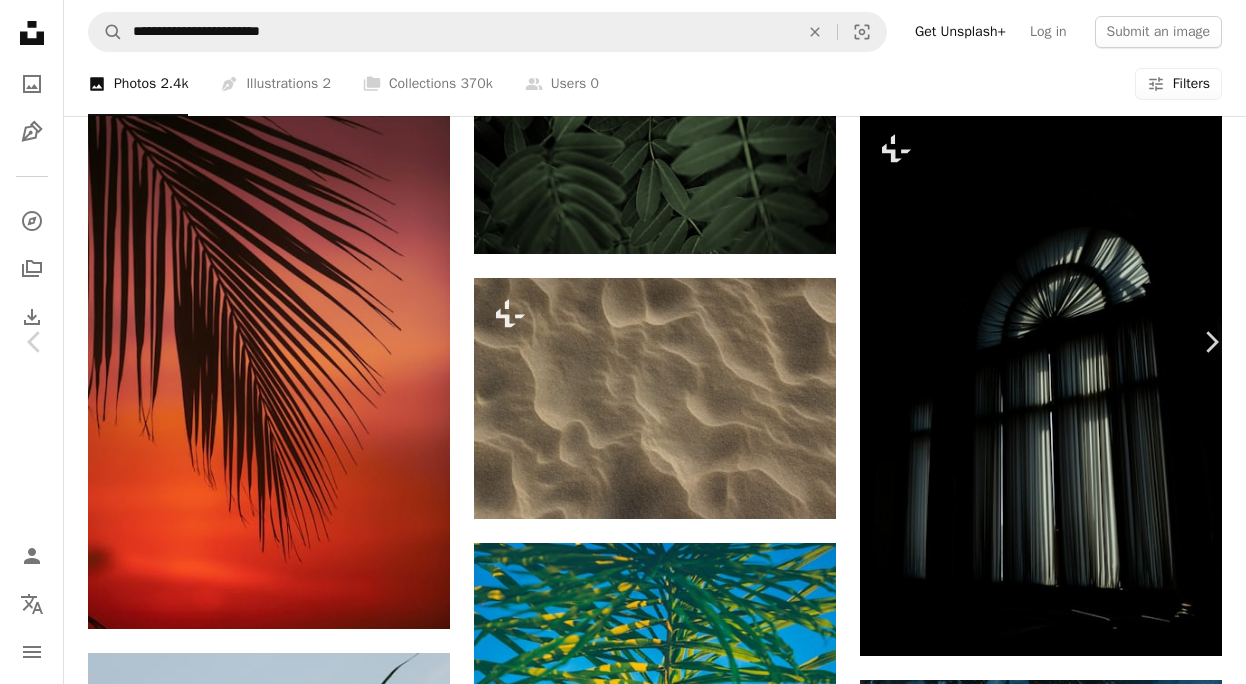 click at bounding box center [616, 9696] 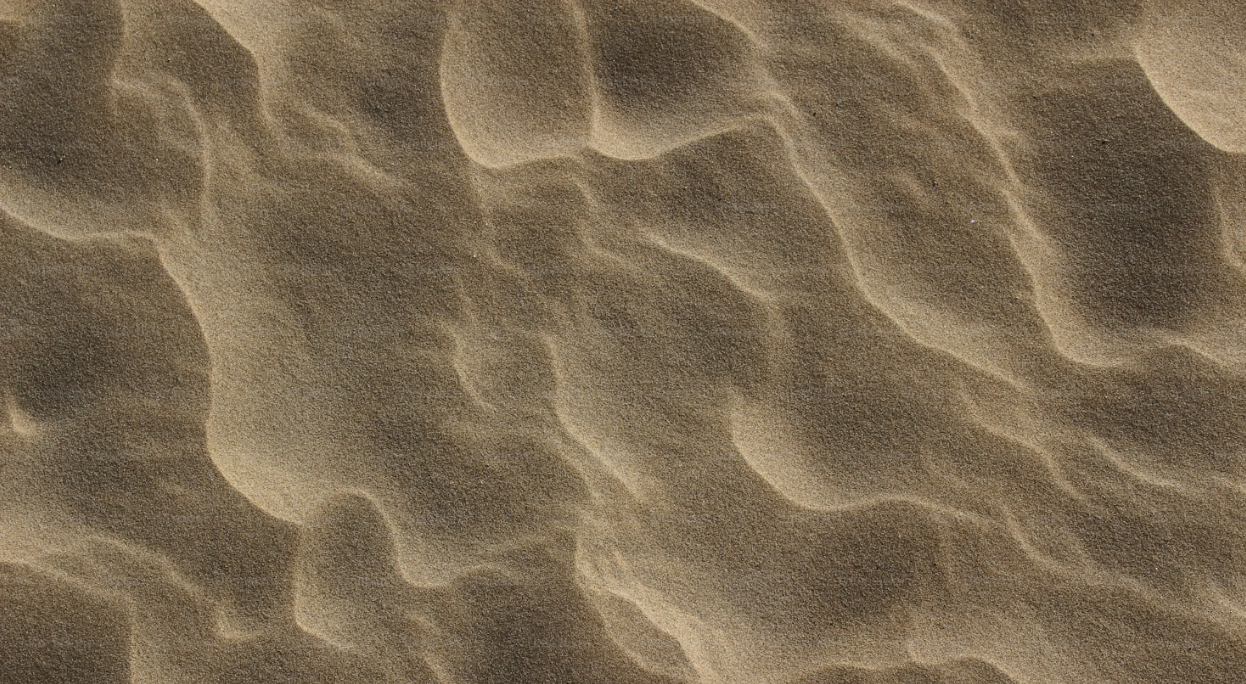 scroll, scrollTop: 75, scrollLeft: 0, axis: vertical 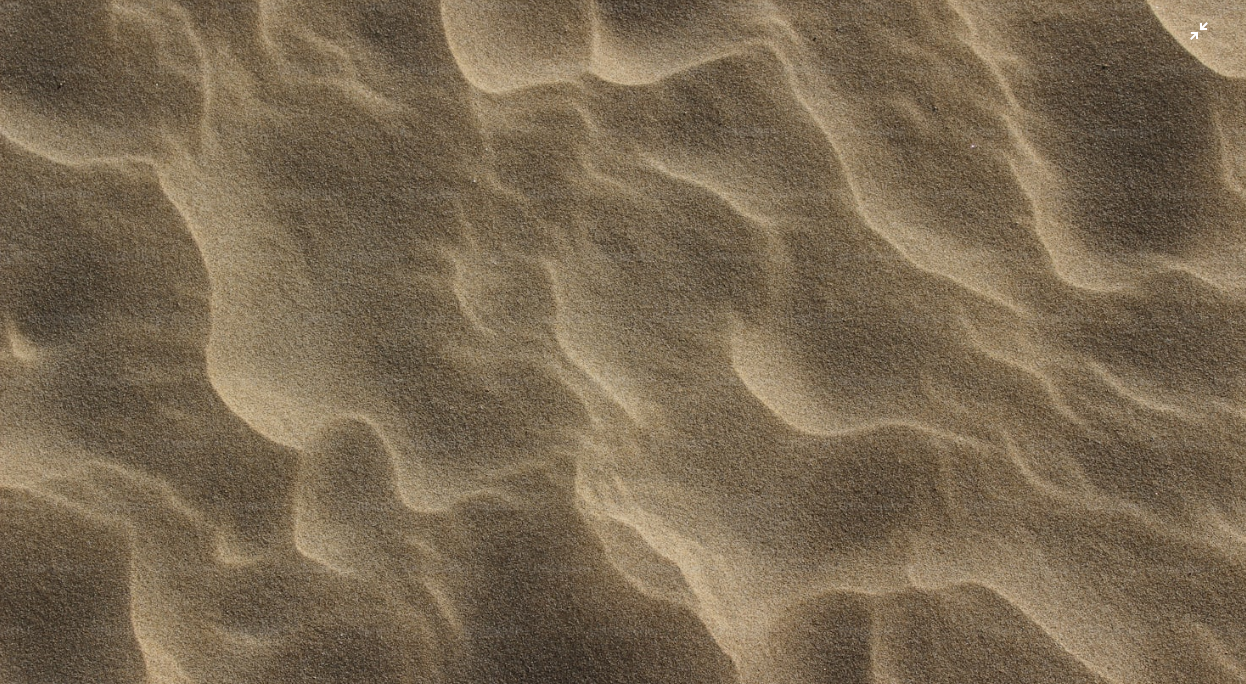 click at bounding box center [623, 340] 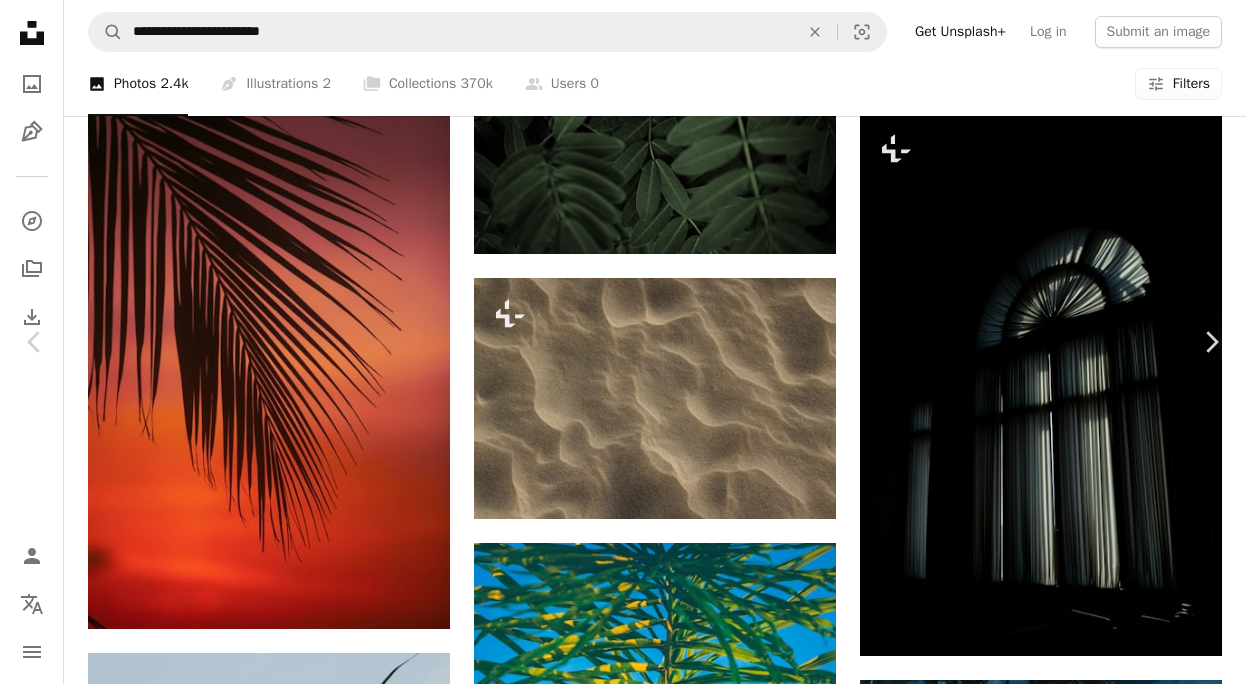 click on "An X shape" at bounding box center [20, 20] 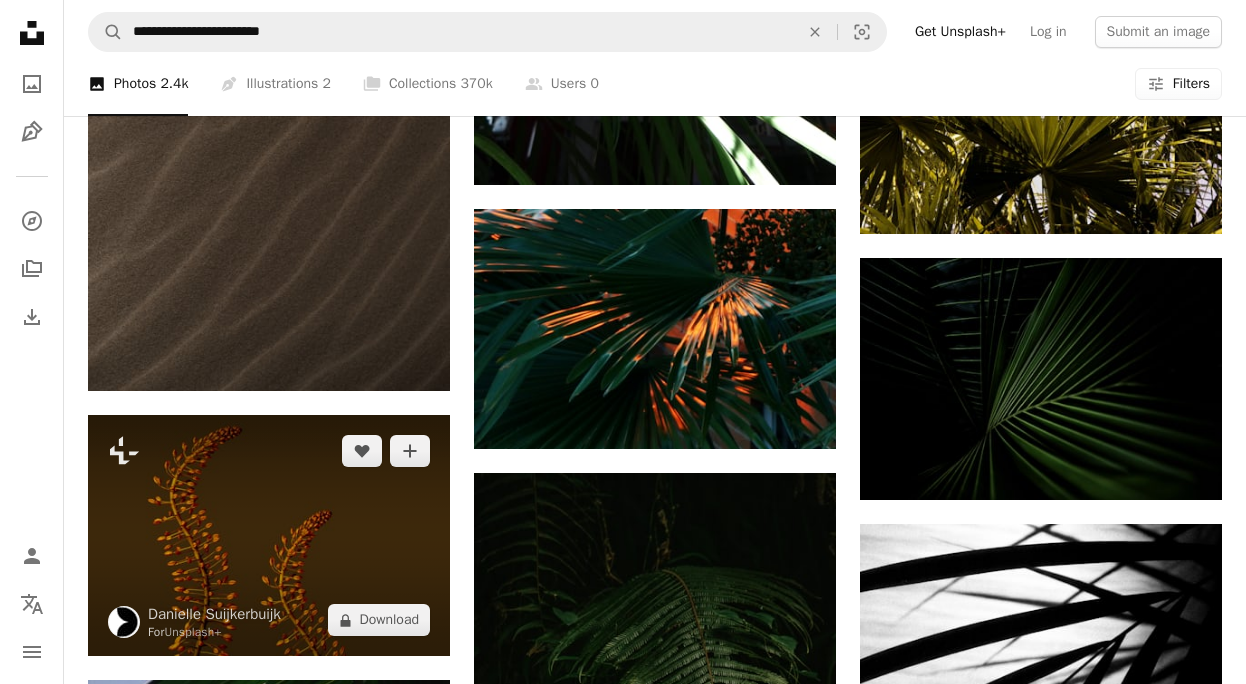 scroll, scrollTop: 78965, scrollLeft: 0, axis: vertical 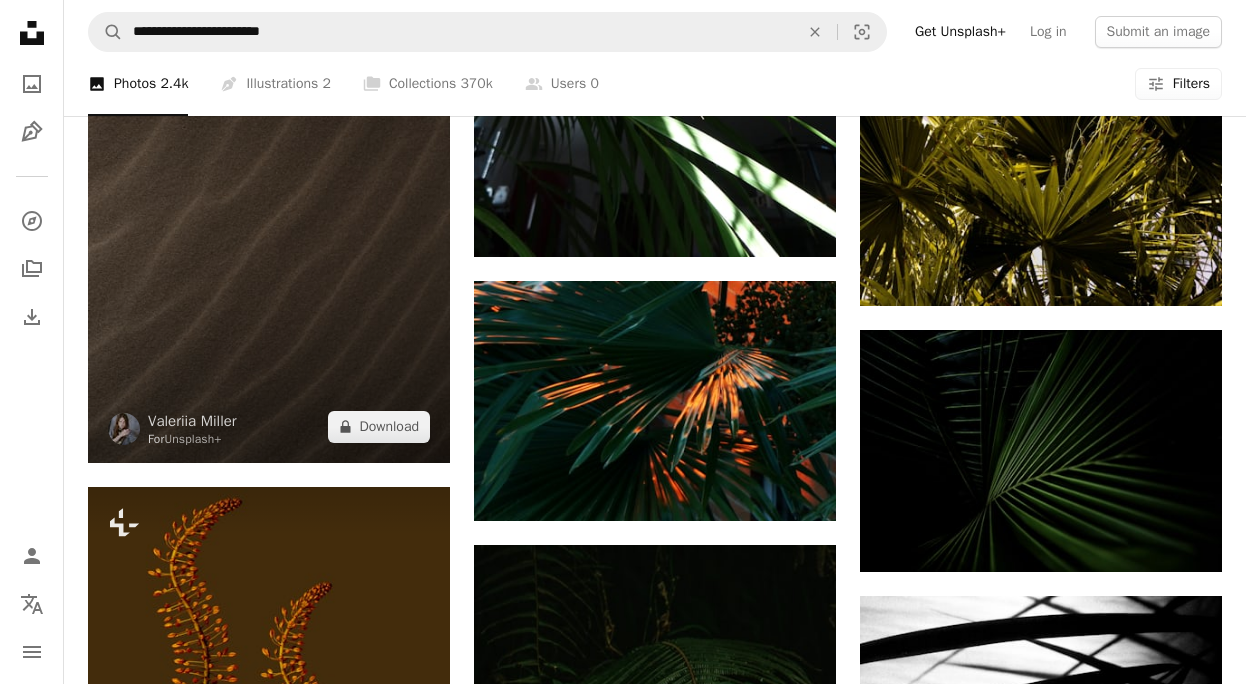 click at bounding box center [269, 191] 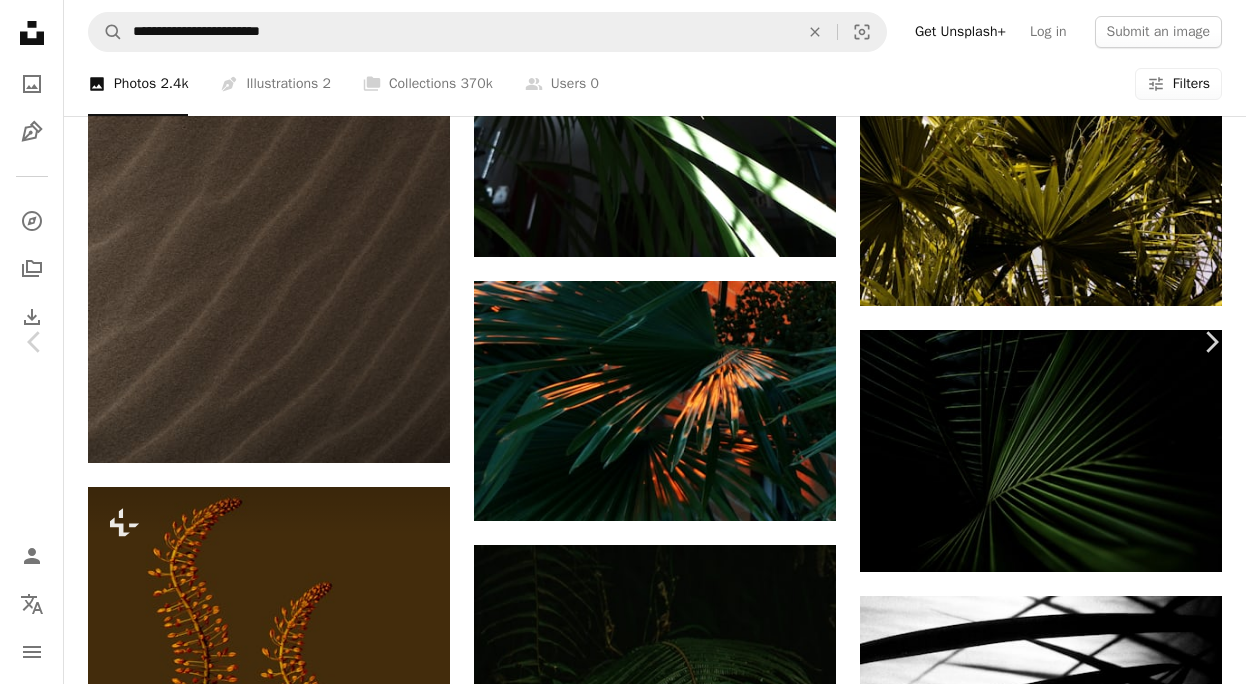click on "An X shape" at bounding box center (20, 20) 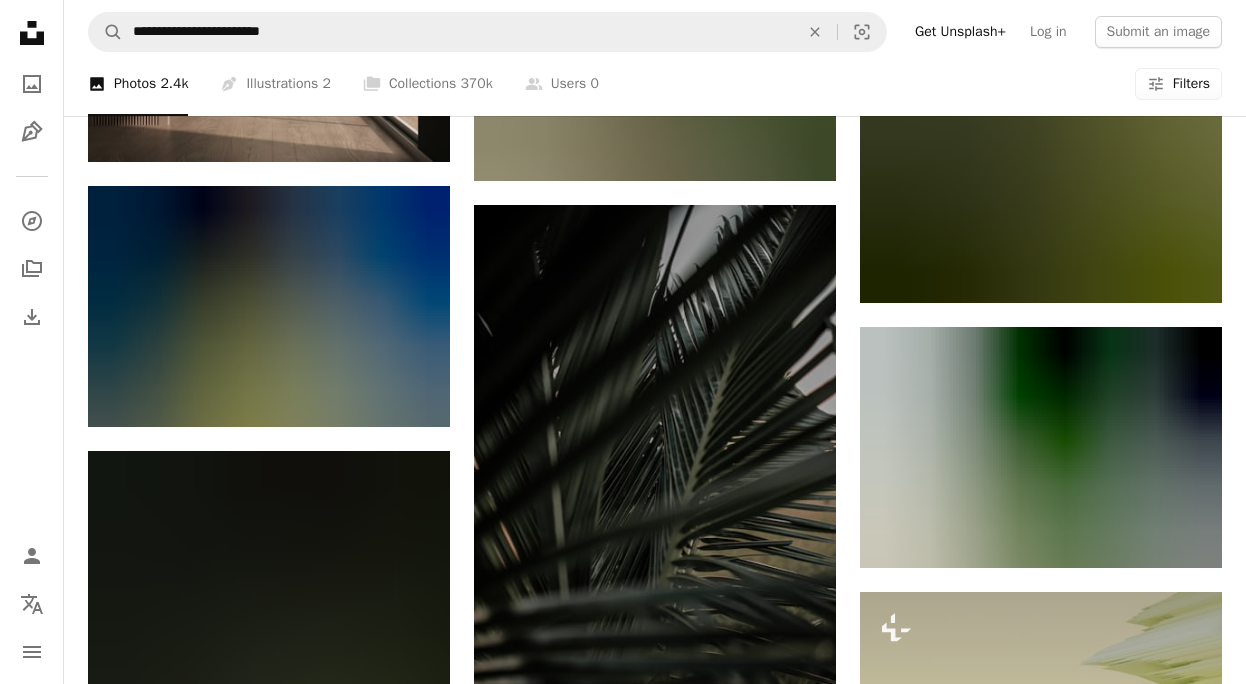 scroll, scrollTop: 82128, scrollLeft: 0, axis: vertical 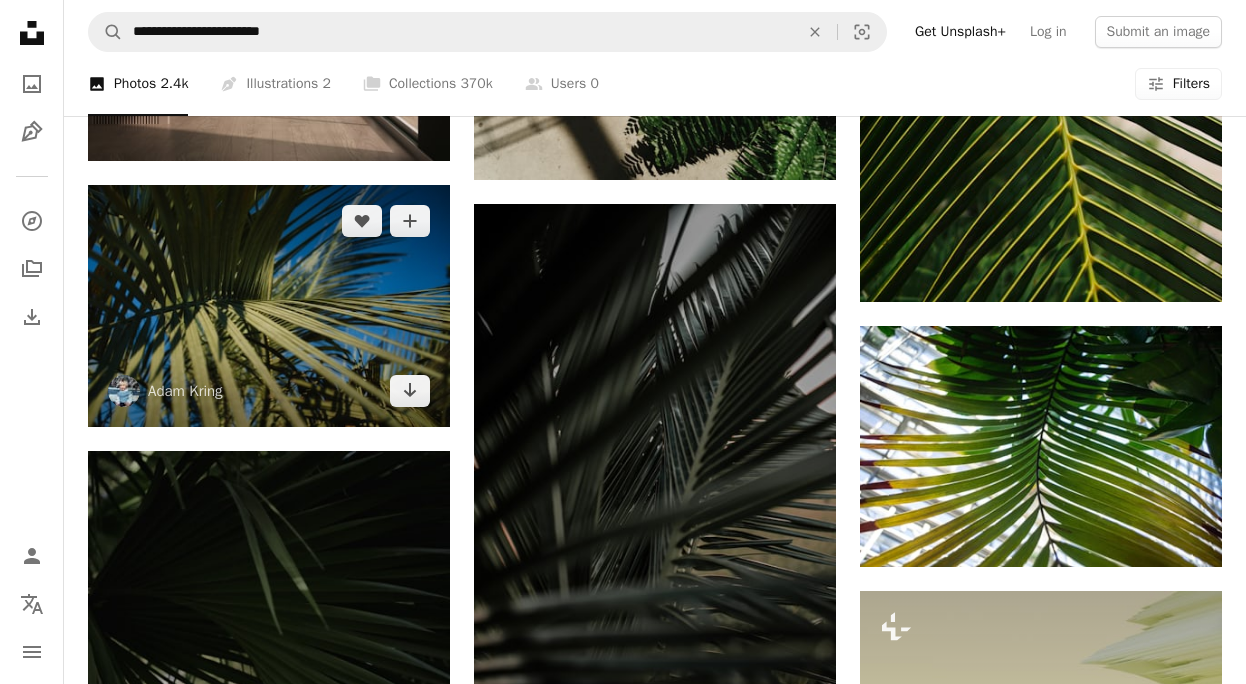 click at bounding box center (269, 306) 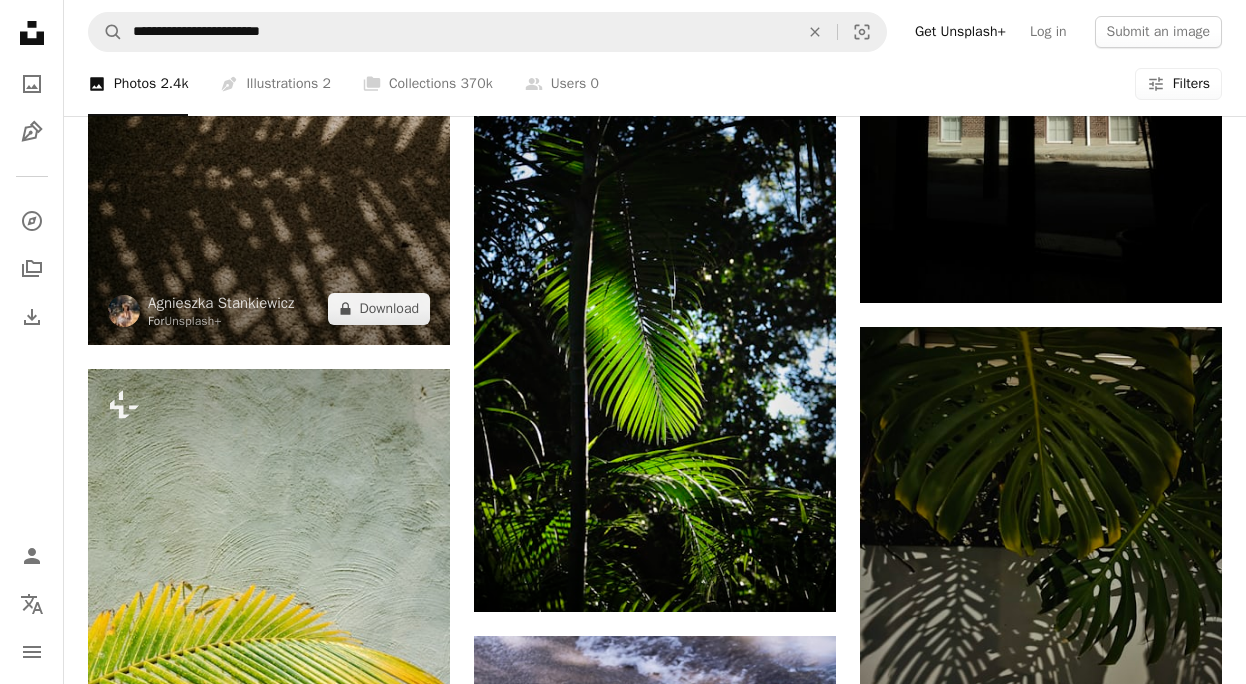 scroll, scrollTop: 1048, scrollLeft: 0, axis: vertical 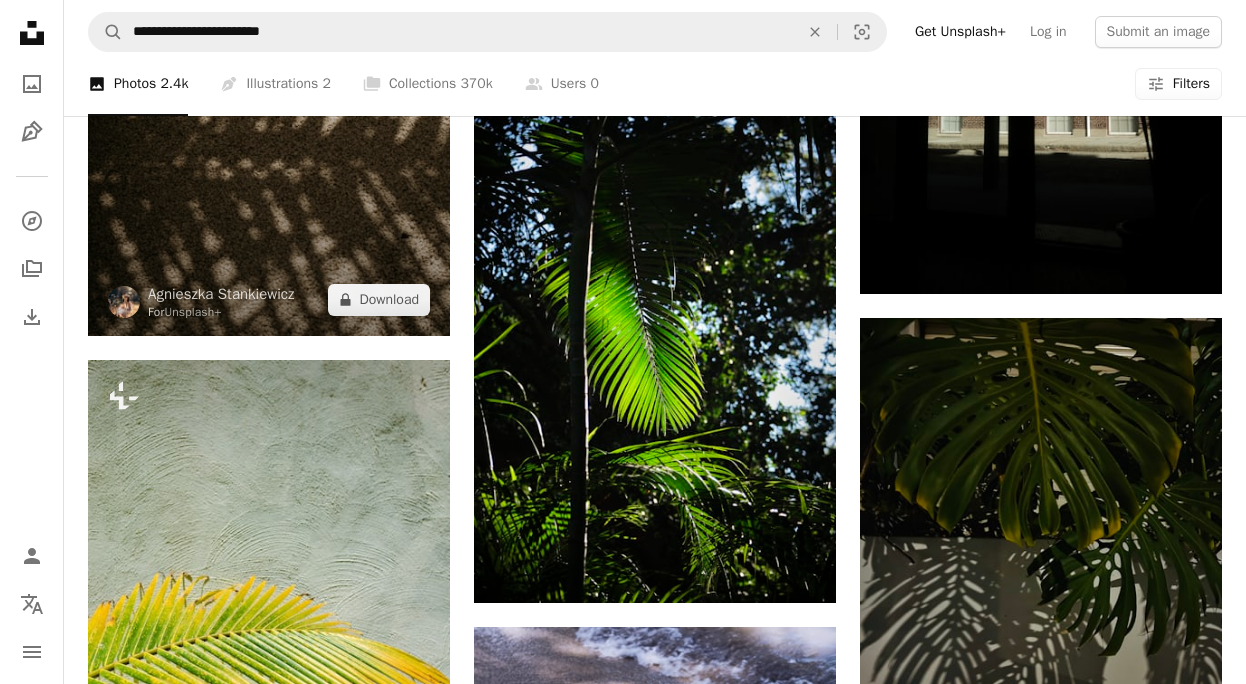 click at bounding box center [269, 64] 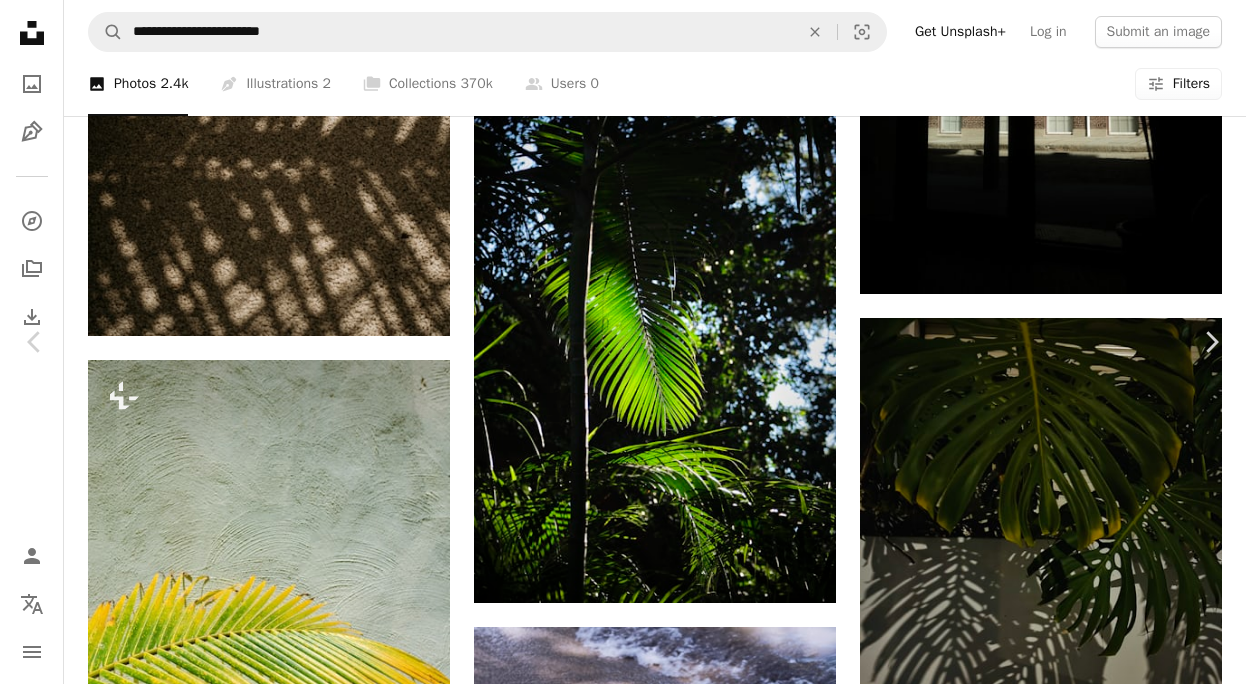scroll, scrollTop: 6063, scrollLeft: 0, axis: vertical 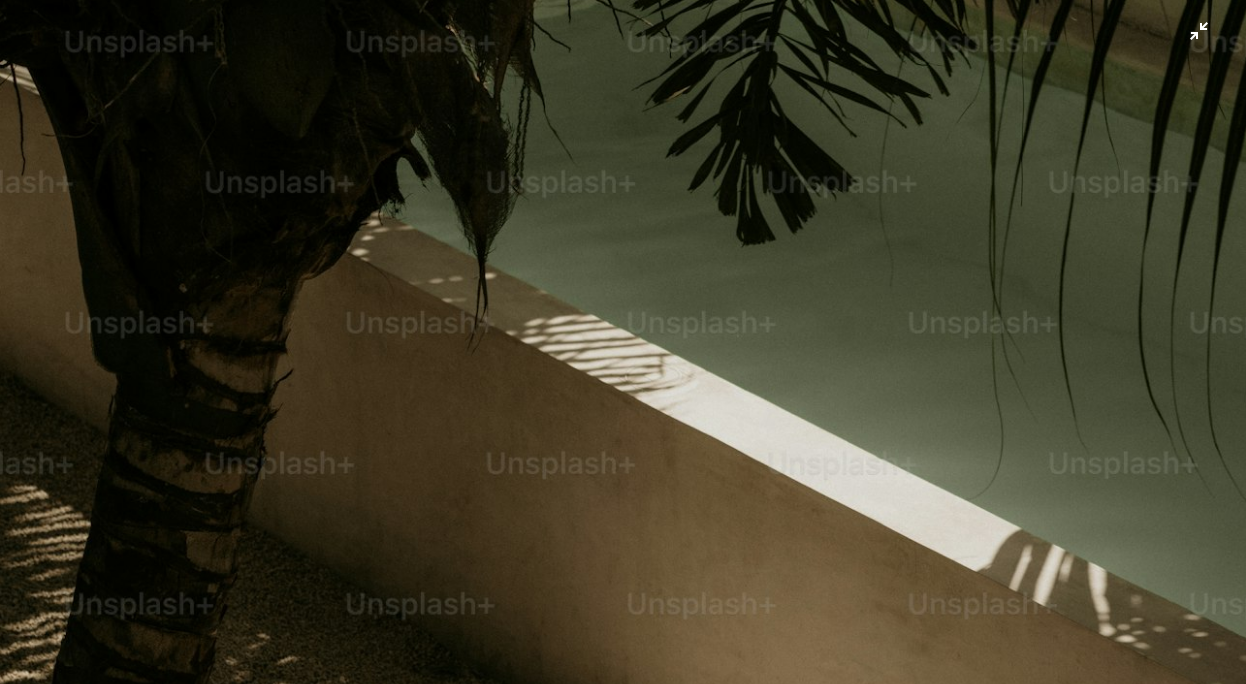 click at bounding box center [623, 935] 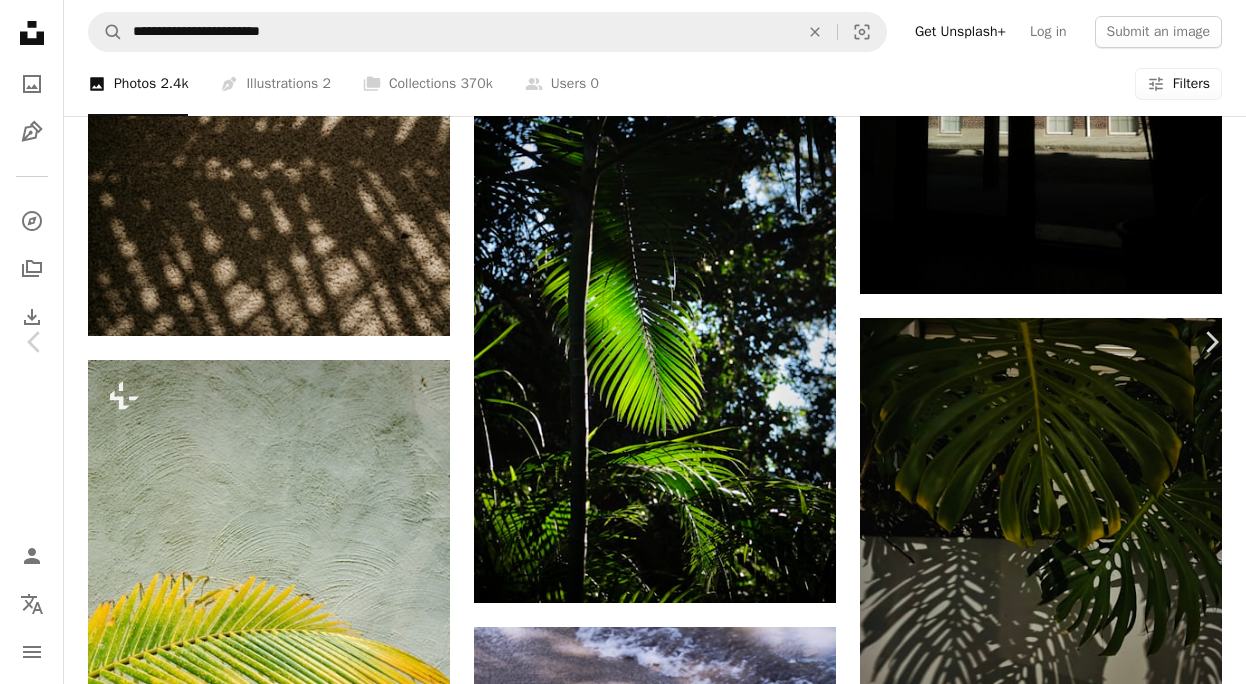 scroll, scrollTop: 34, scrollLeft: 0, axis: vertical 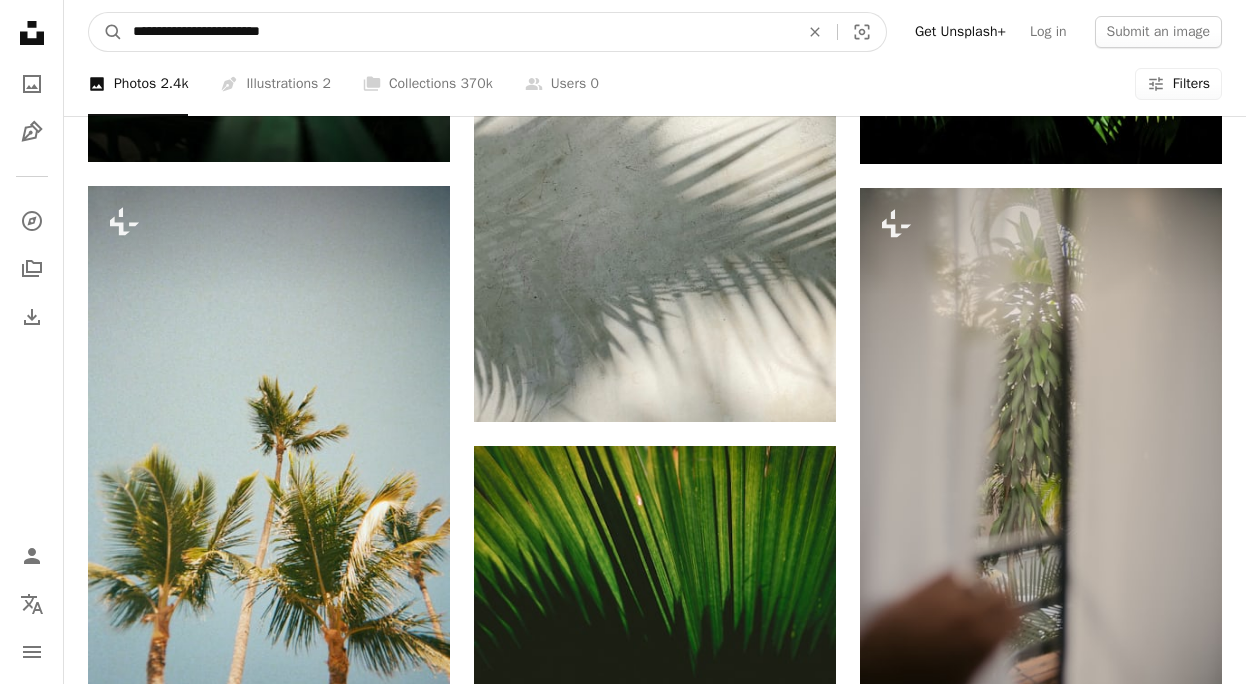 drag, startPoint x: 36, startPoint y: 38, endPoint x: -20, endPoint y: 36, distance: 56.0357 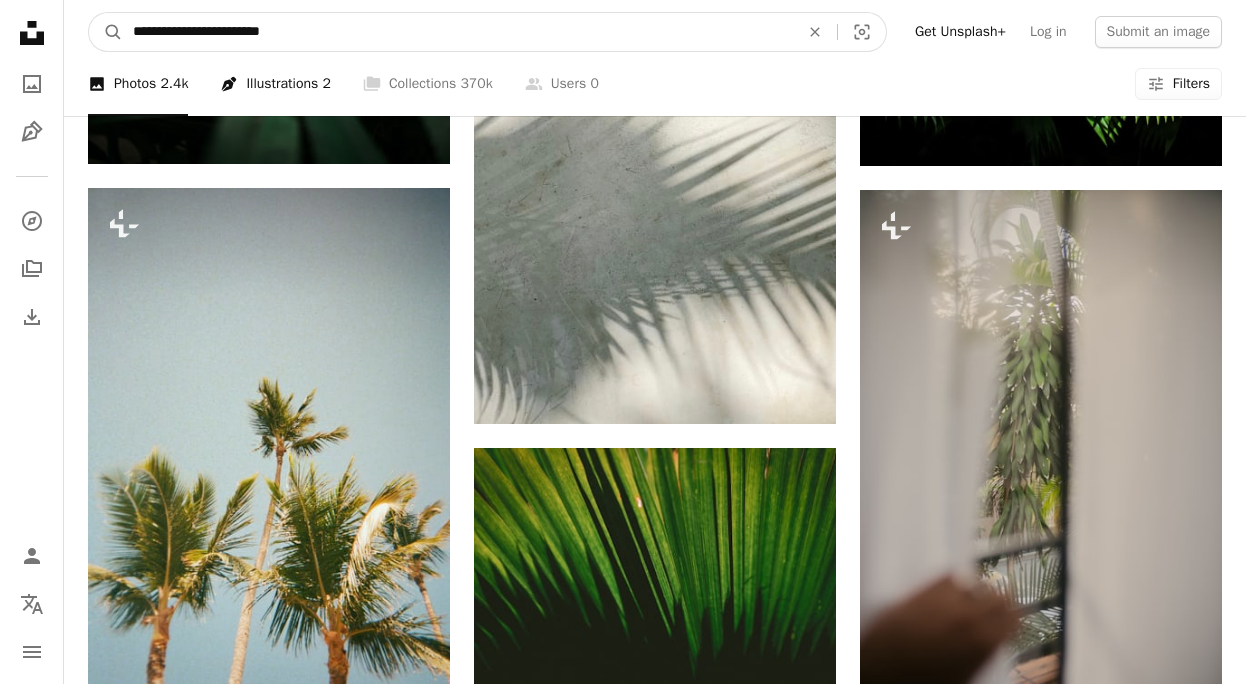 paste 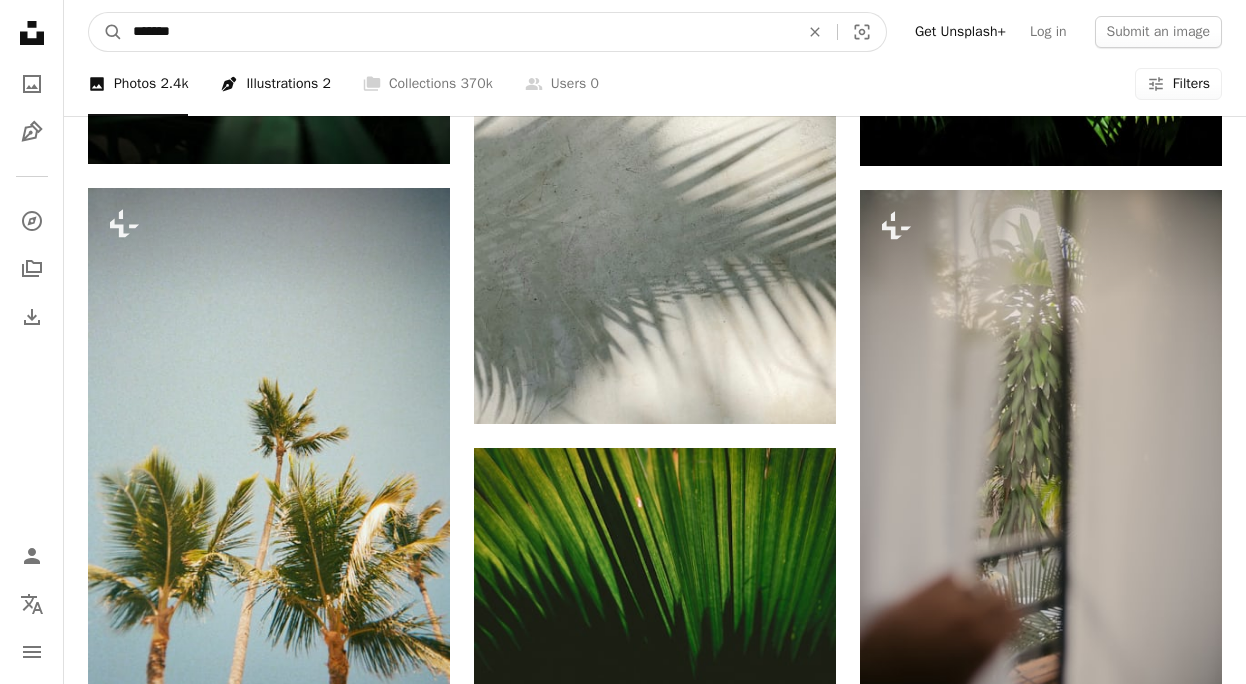 scroll, scrollTop: 14521, scrollLeft: 0, axis: vertical 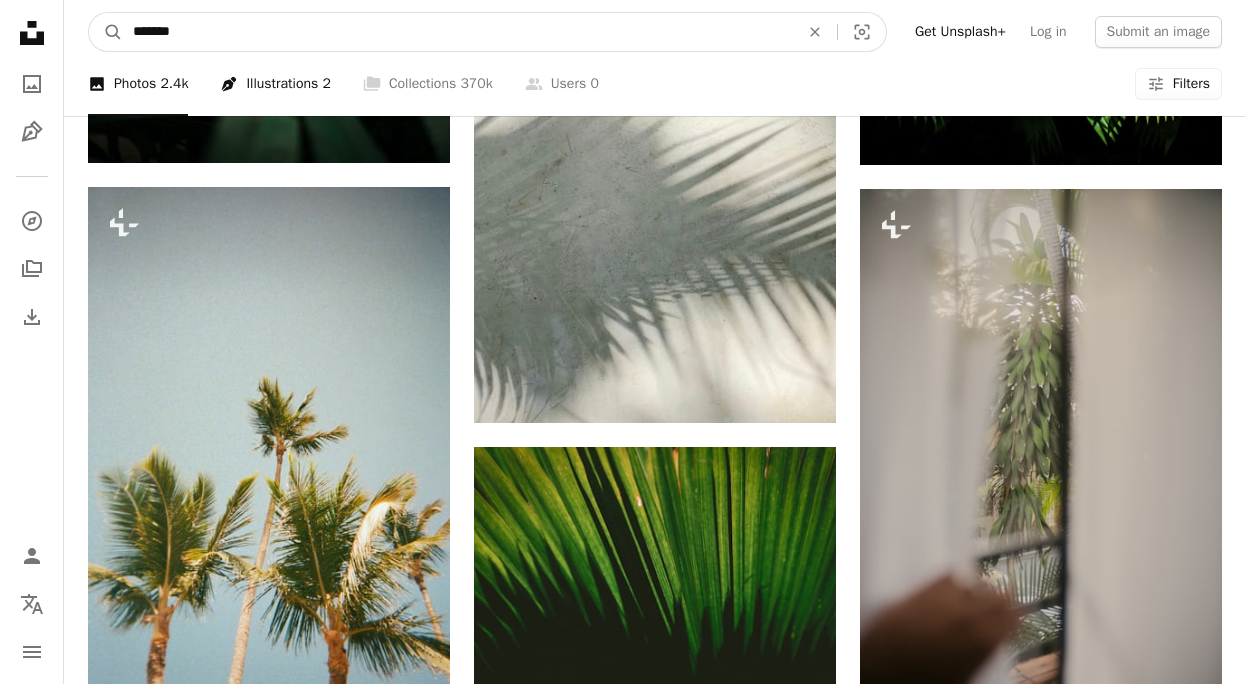 click on "A magnifying glass" at bounding box center [106, 32] 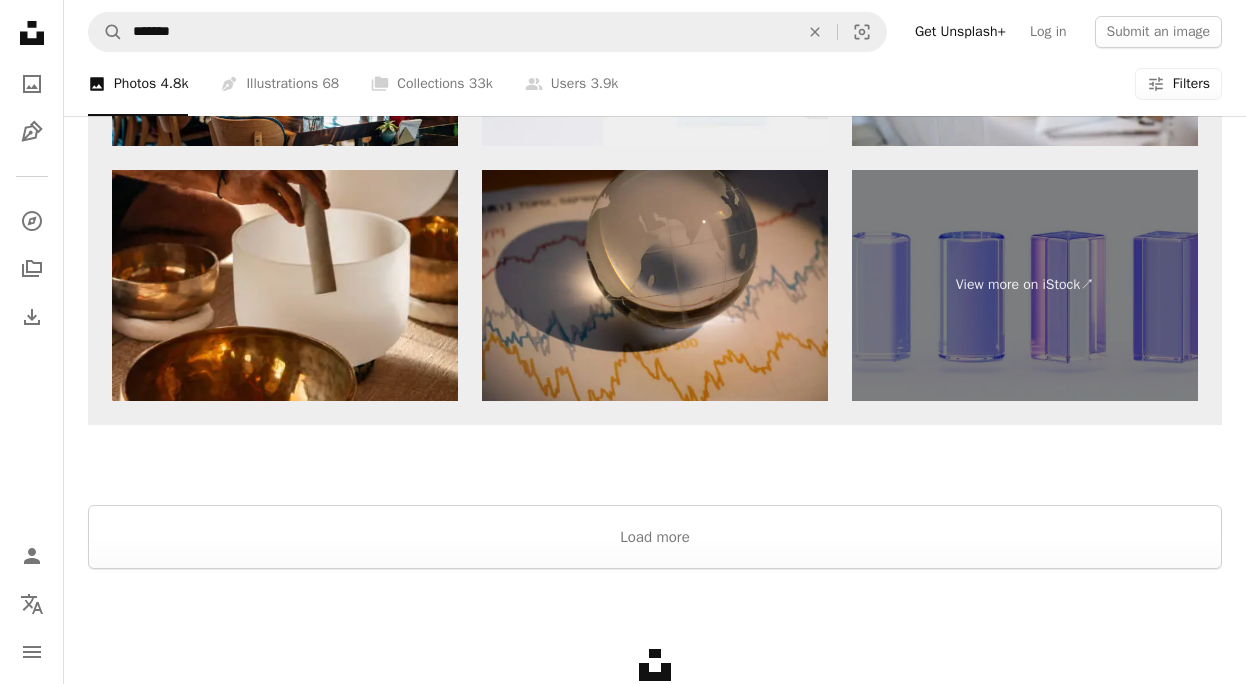 scroll, scrollTop: 4182, scrollLeft: 0, axis: vertical 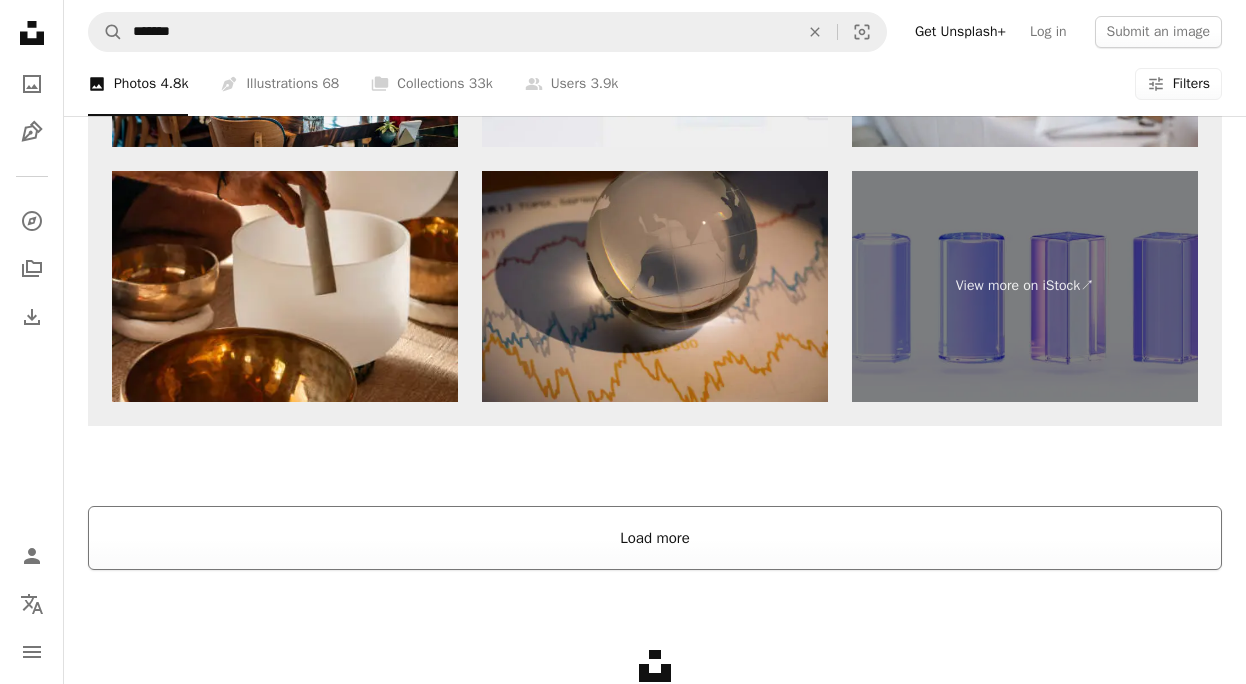 click on "Load more" at bounding box center [655, 538] 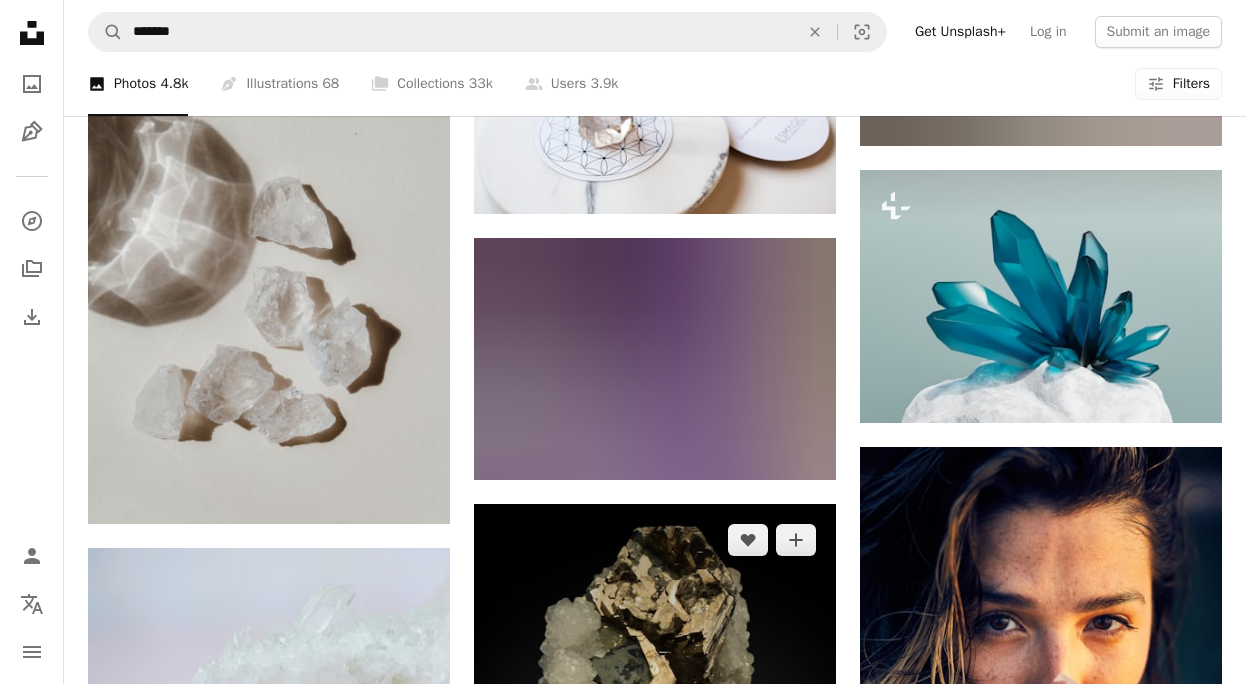 scroll, scrollTop: 9231, scrollLeft: 0, axis: vertical 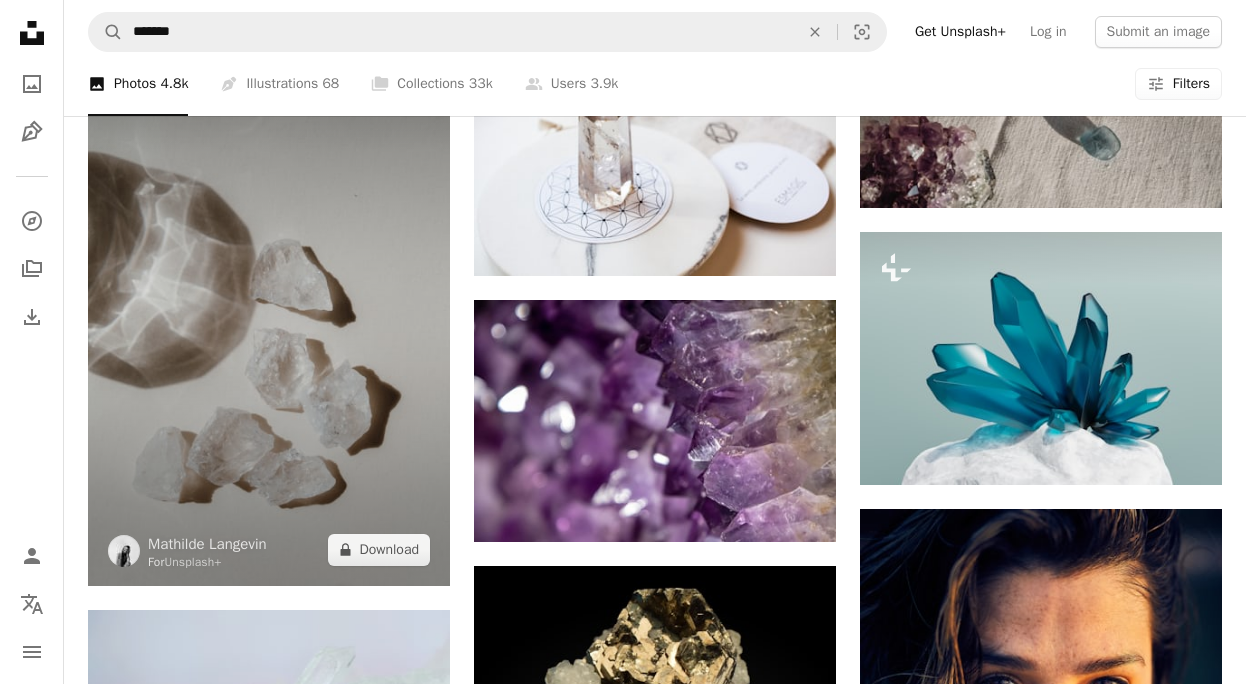 click at bounding box center (269, 314) 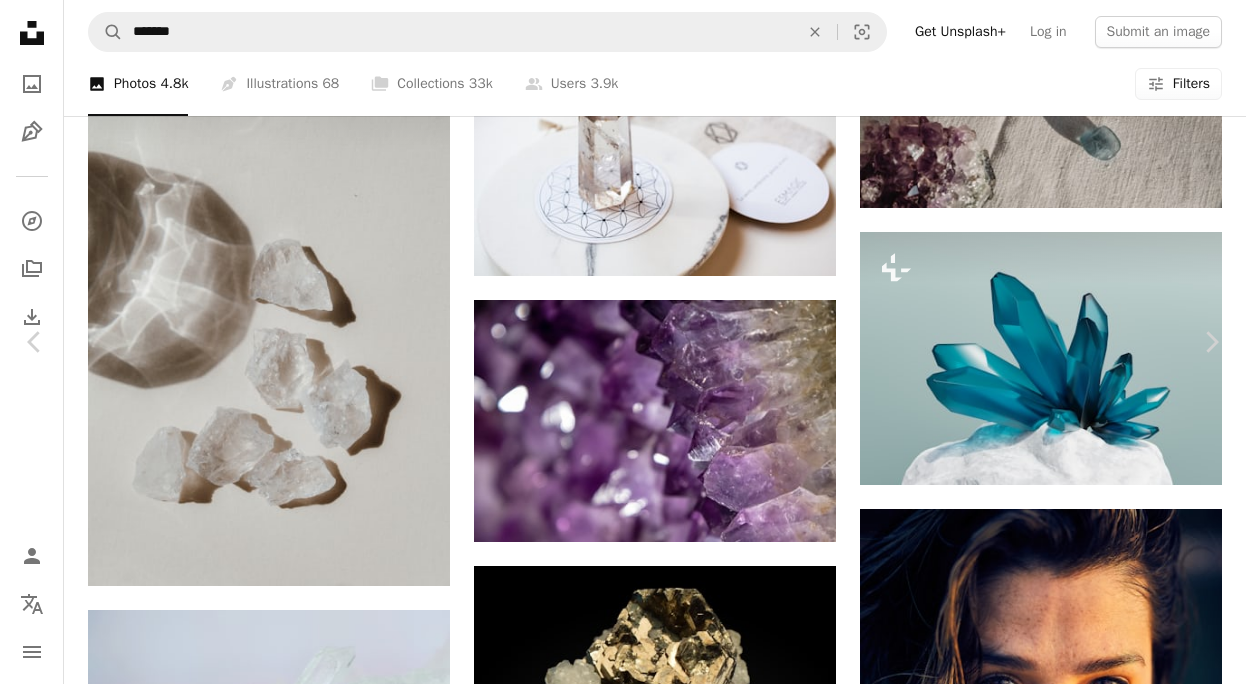 click at bounding box center [615, 3481] 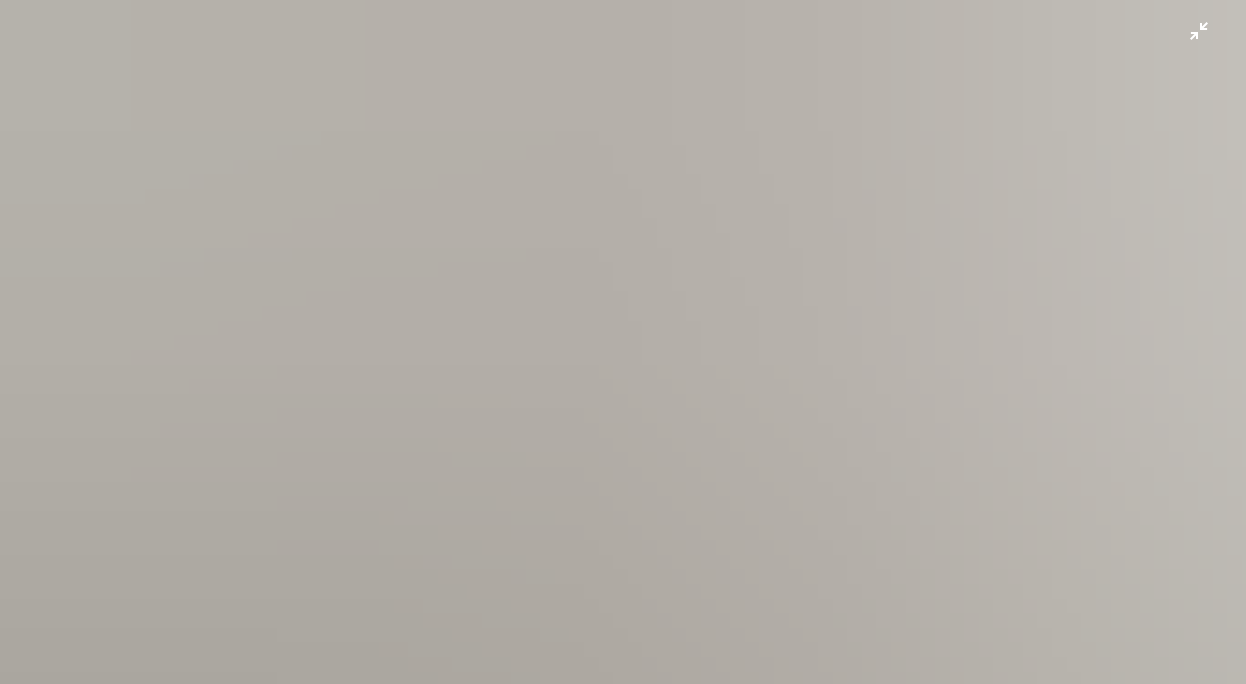 scroll, scrollTop: 594, scrollLeft: 0, axis: vertical 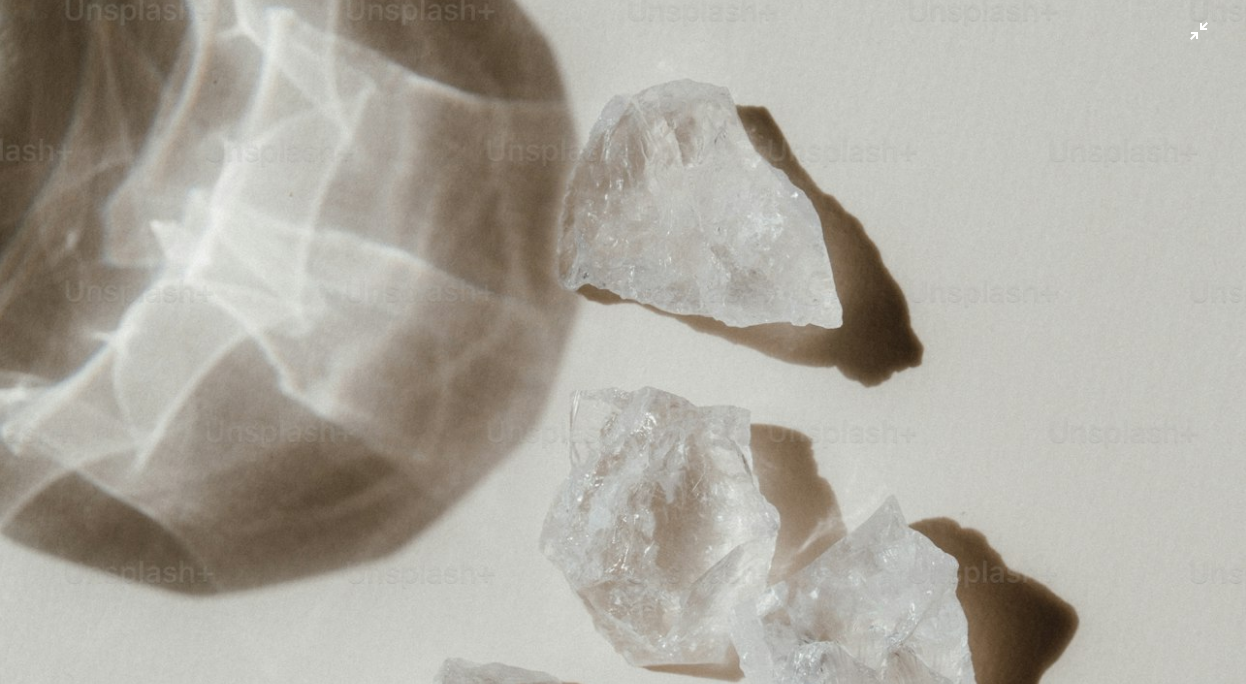 click at bounding box center (623, 341) 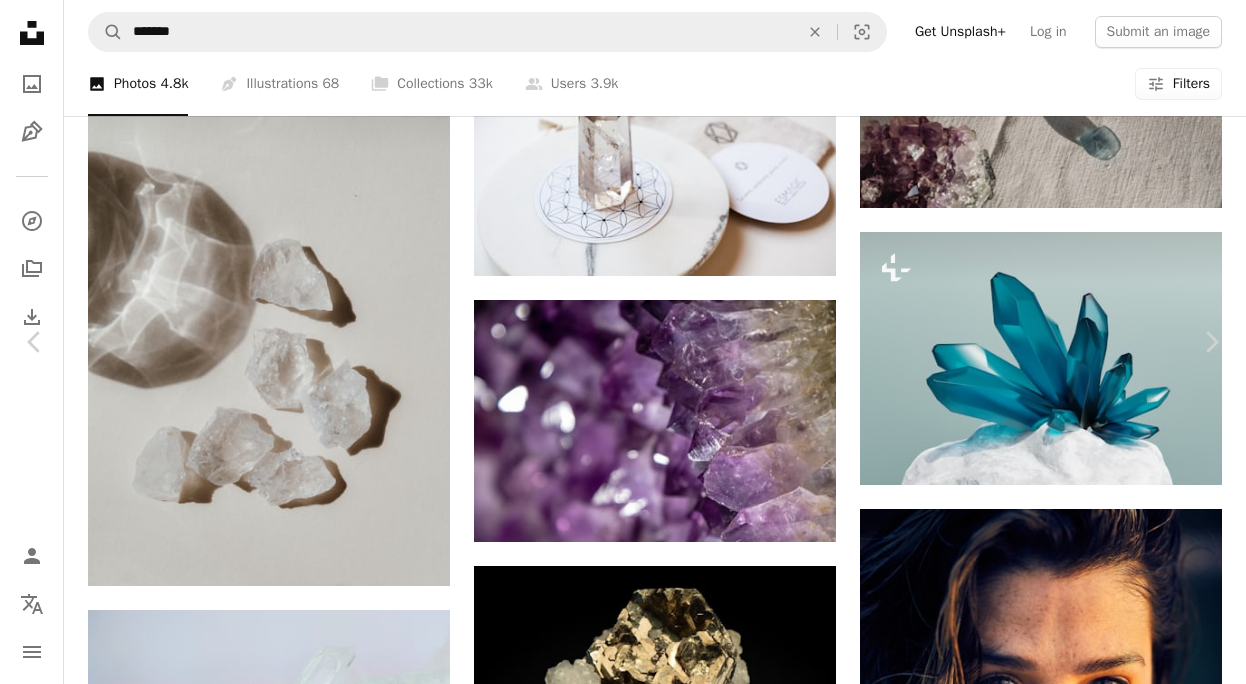 click on "An X shape" at bounding box center [20, 20] 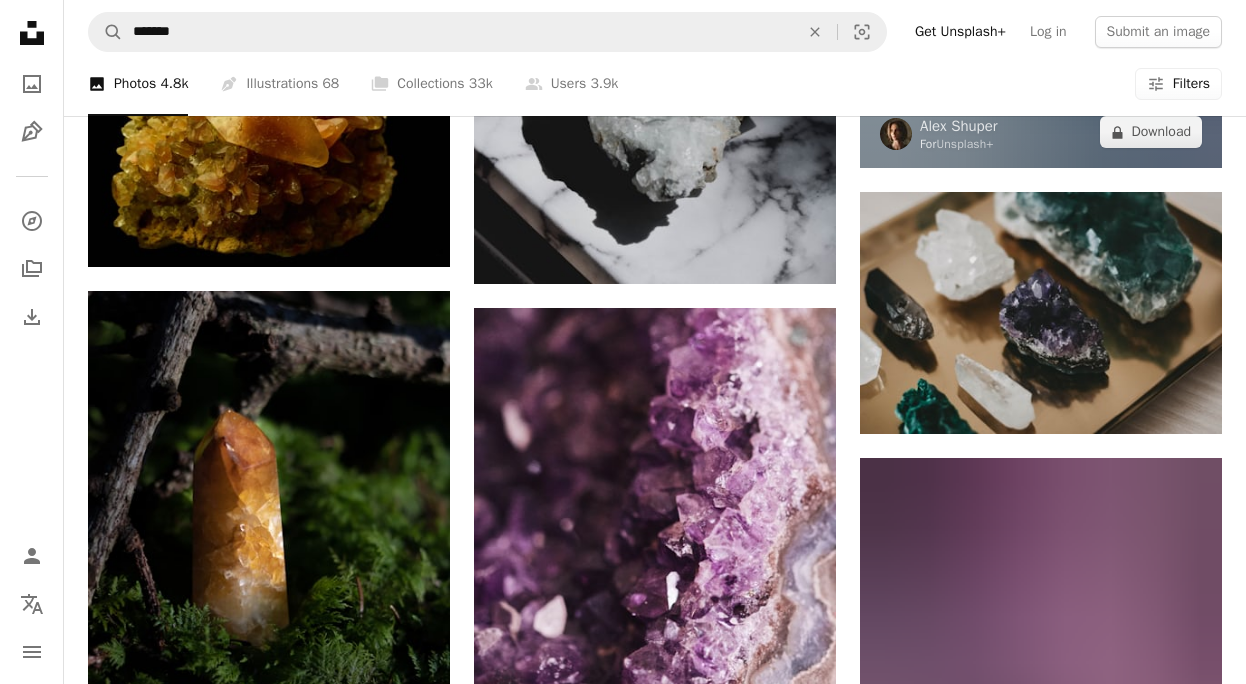 scroll, scrollTop: 14603, scrollLeft: 0, axis: vertical 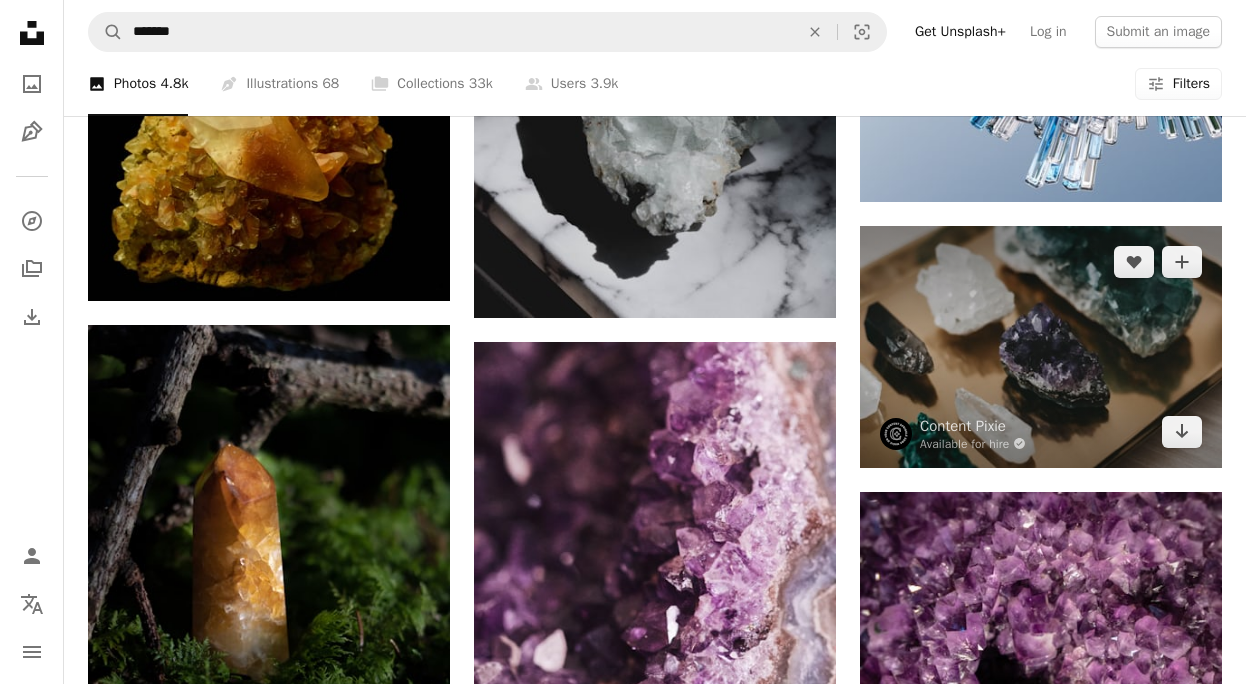 click at bounding box center [1041, 347] 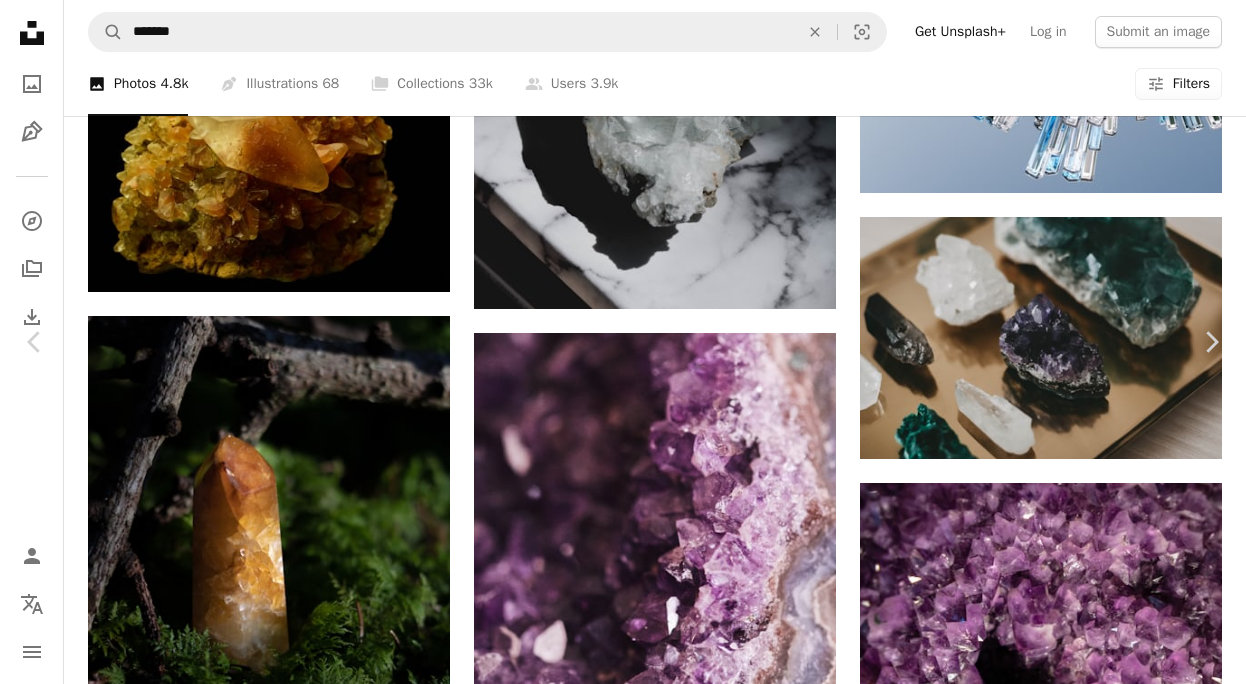 click on "An X shape" at bounding box center (20, 20) 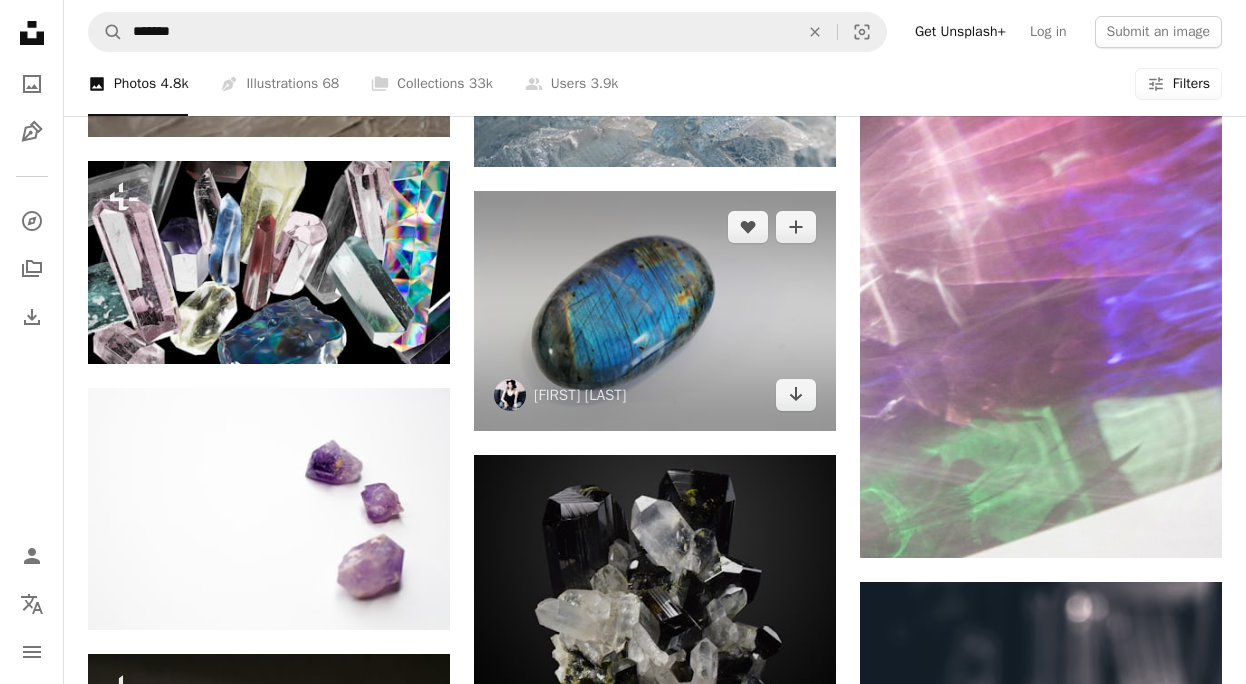 scroll, scrollTop: 17767, scrollLeft: 0, axis: vertical 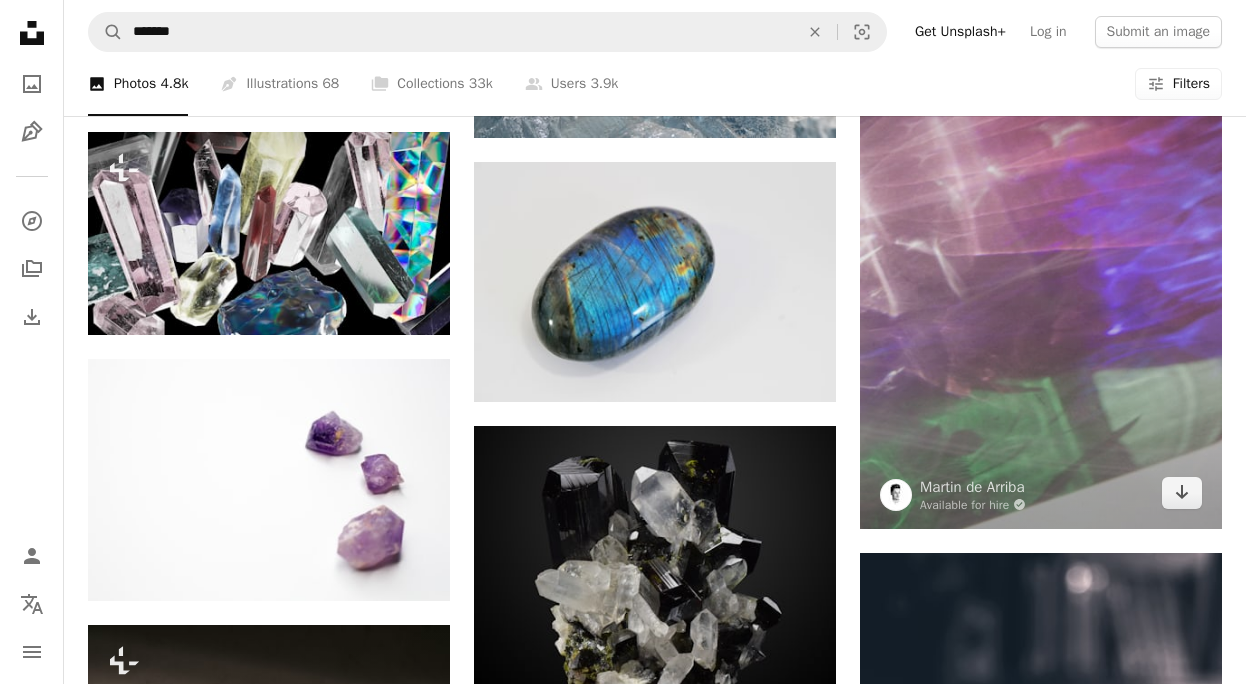 click at bounding box center [1041, 257] 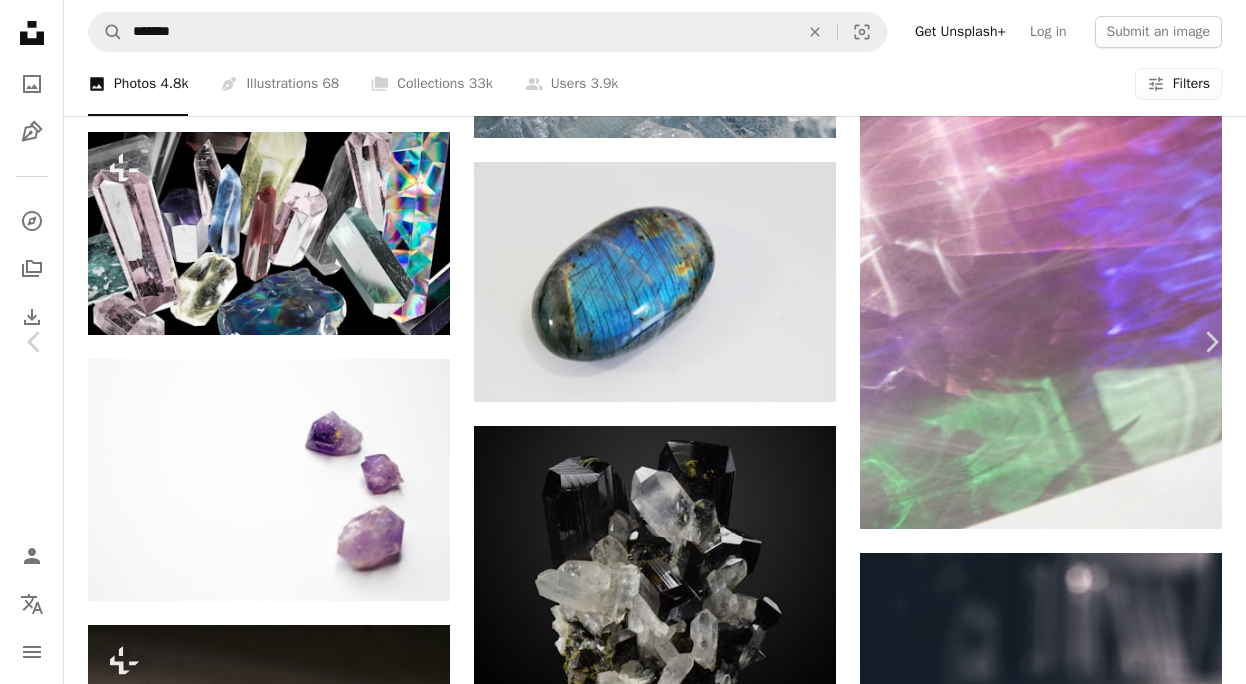 click at bounding box center [615, 5273] 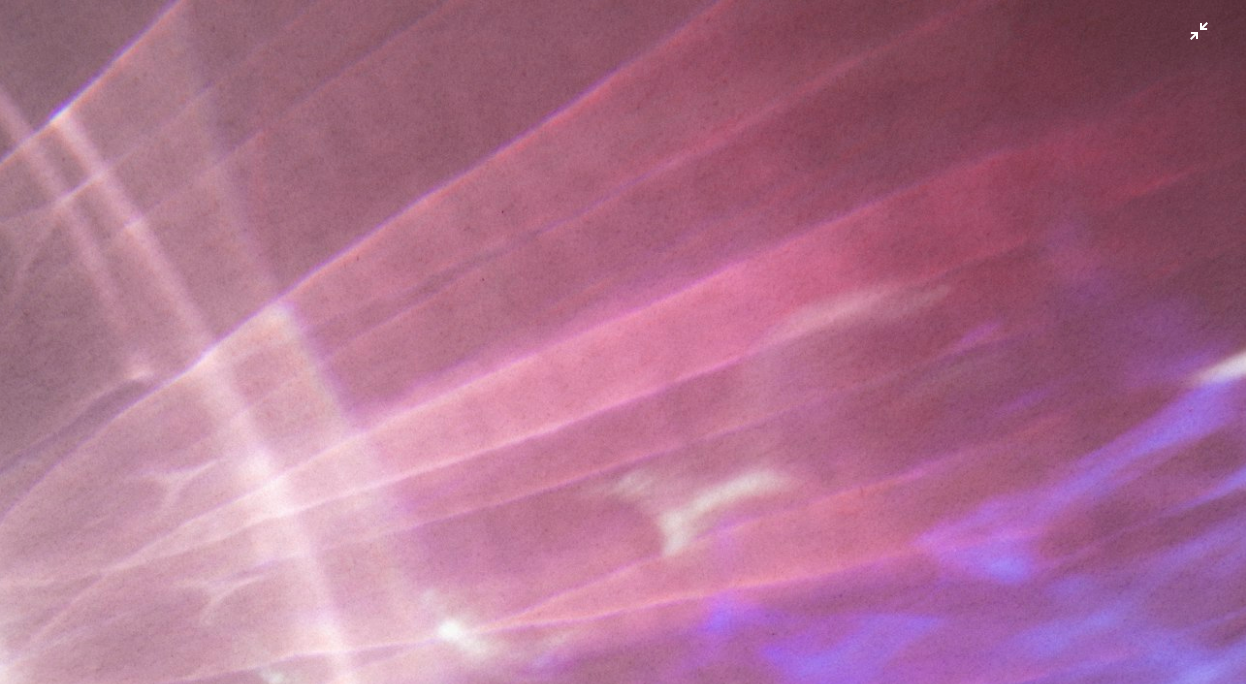 scroll, scrollTop: 594, scrollLeft: 0, axis: vertical 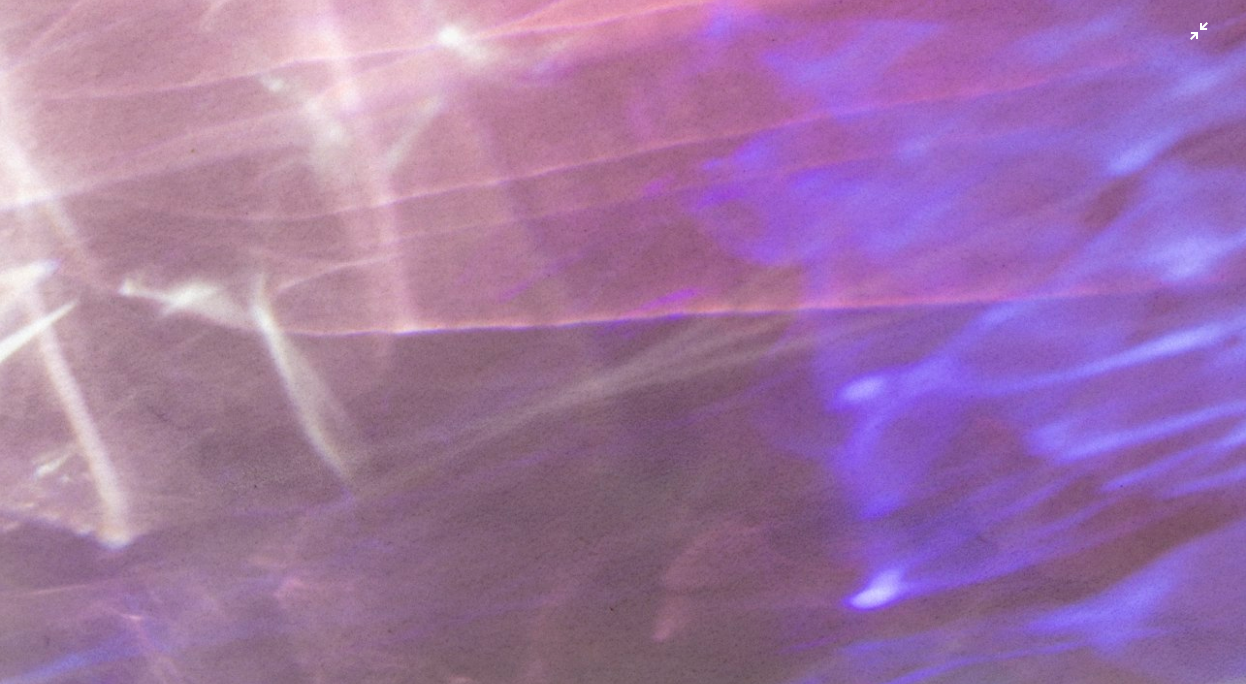 click at bounding box center [623, 341] 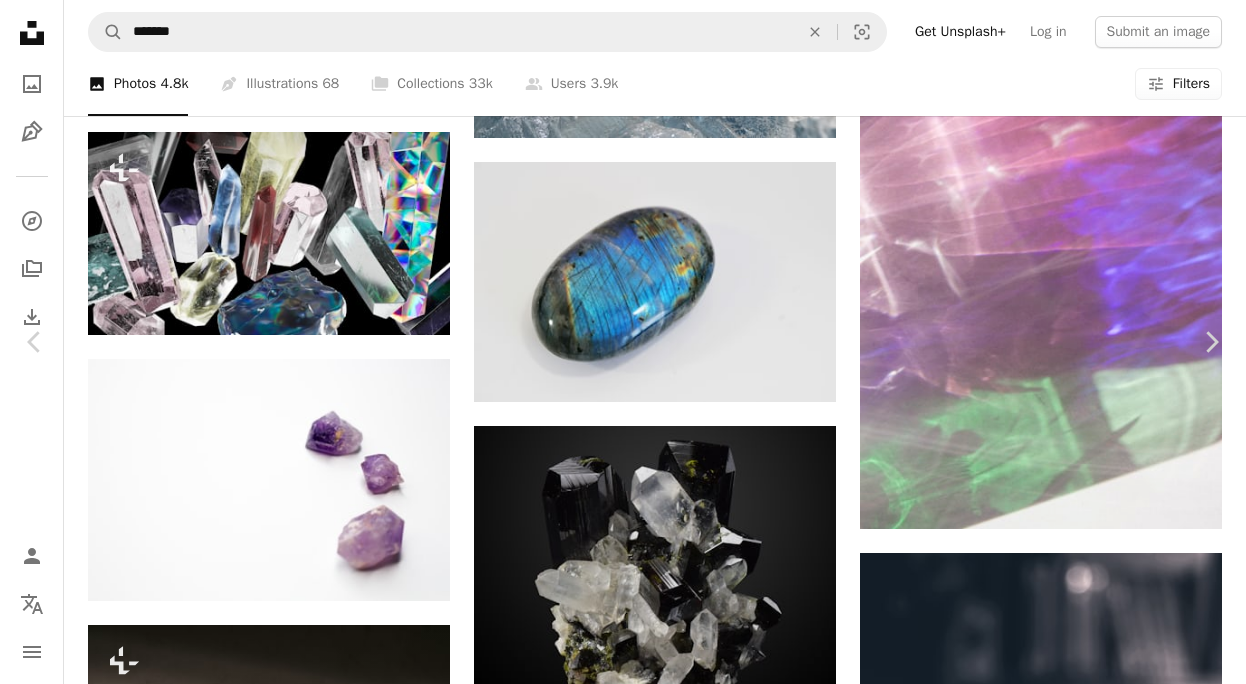 click on "An X shape" at bounding box center (20, 20) 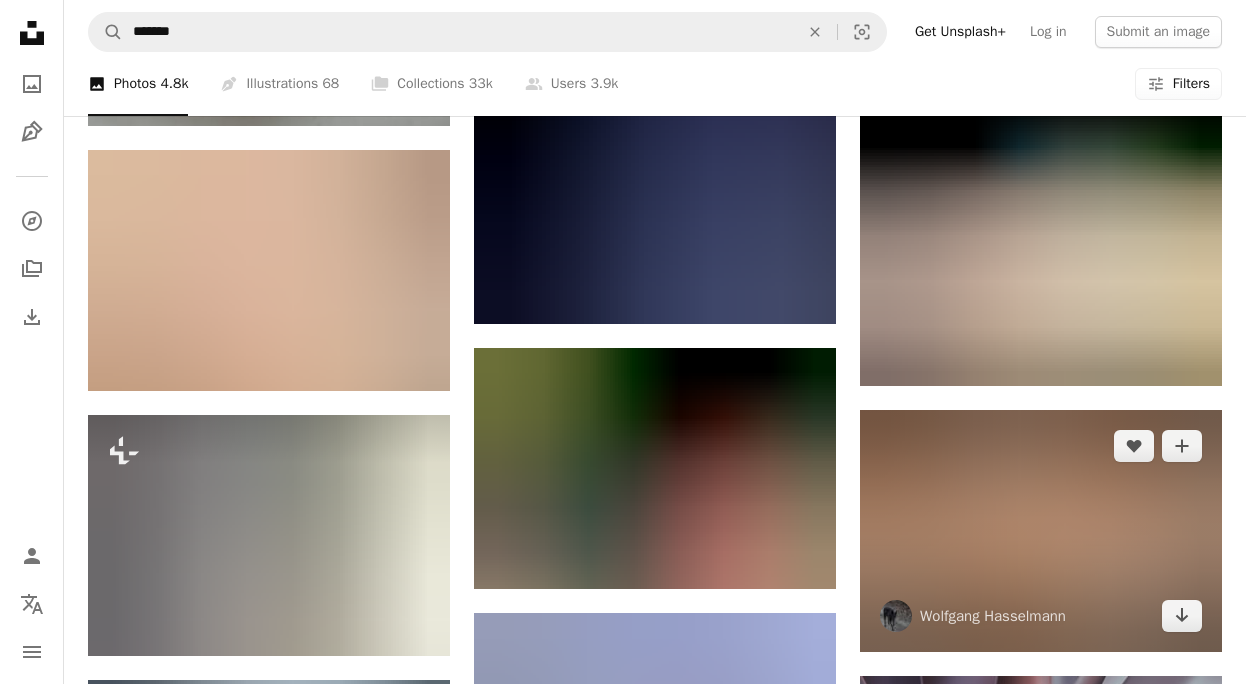 scroll, scrollTop: 18805, scrollLeft: 0, axis: vertical 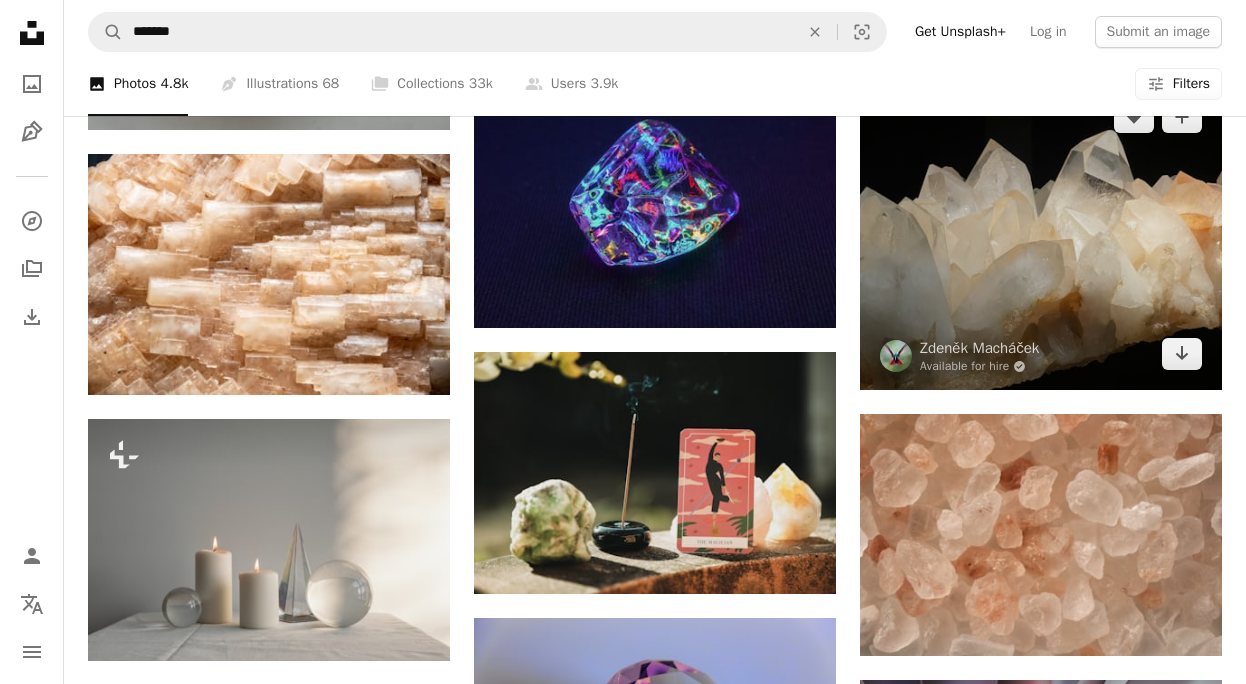 click at bounding box center (1041, 236) 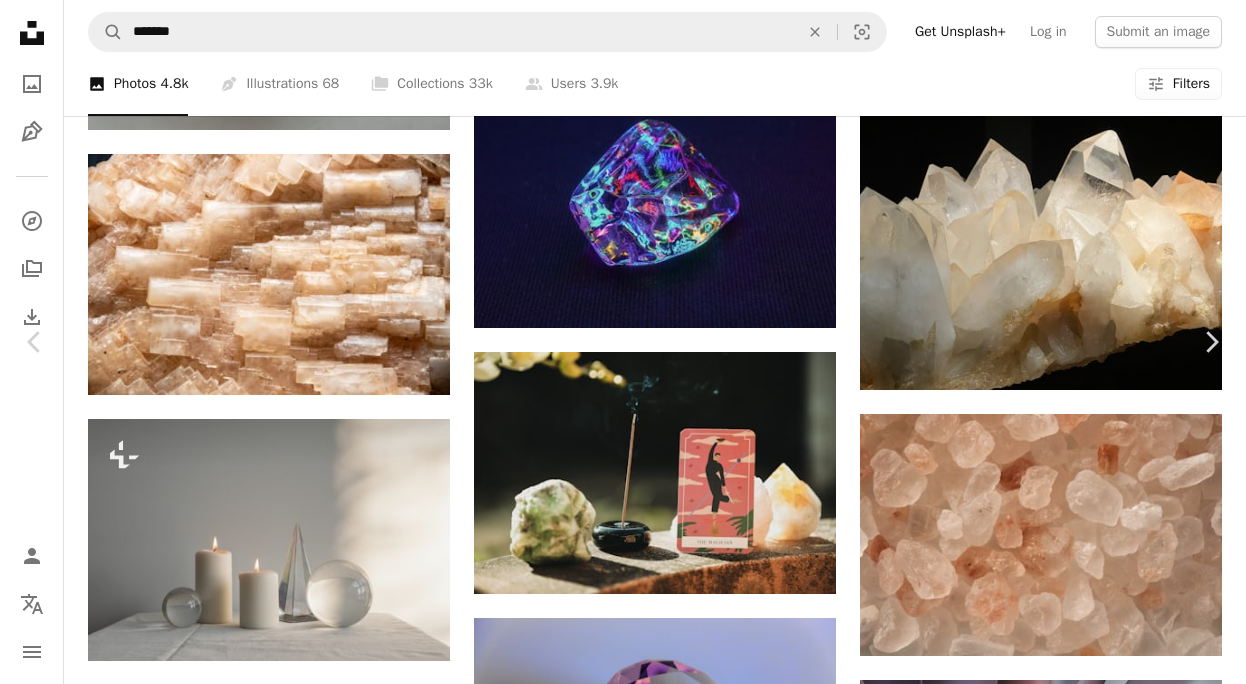 click at bounding box center [615, 4235] 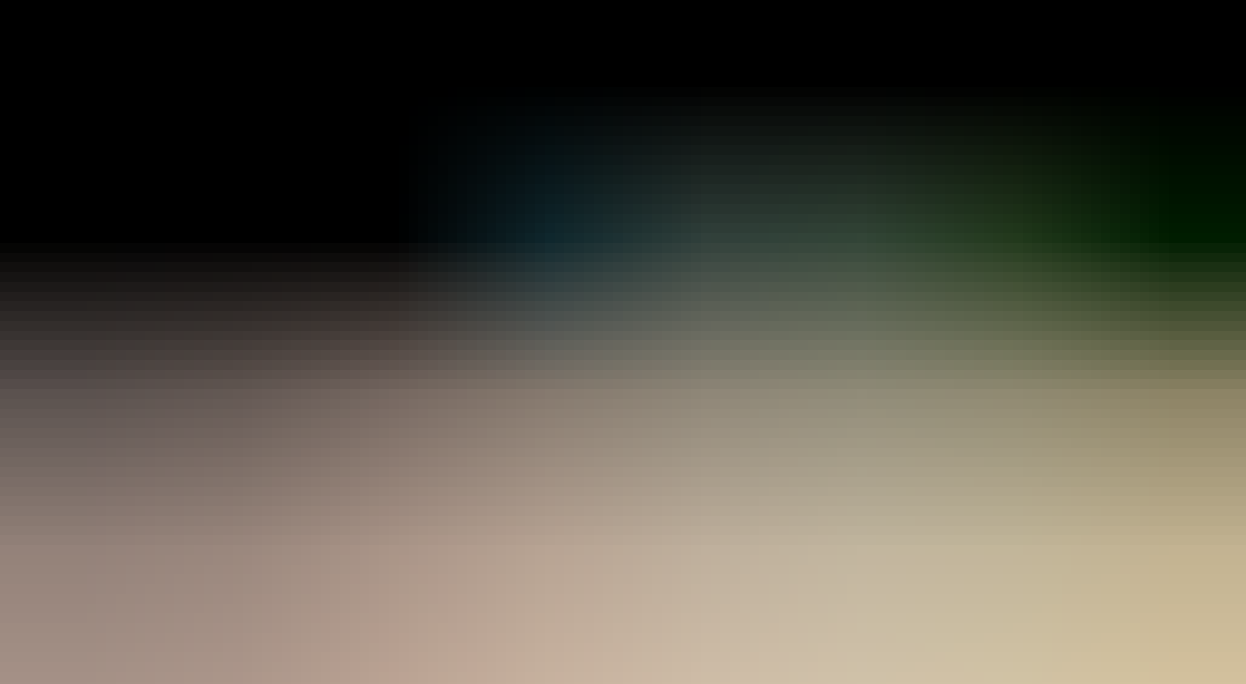 scroll, scrollTop: 191, scrollLeft: 0, axis: vertical 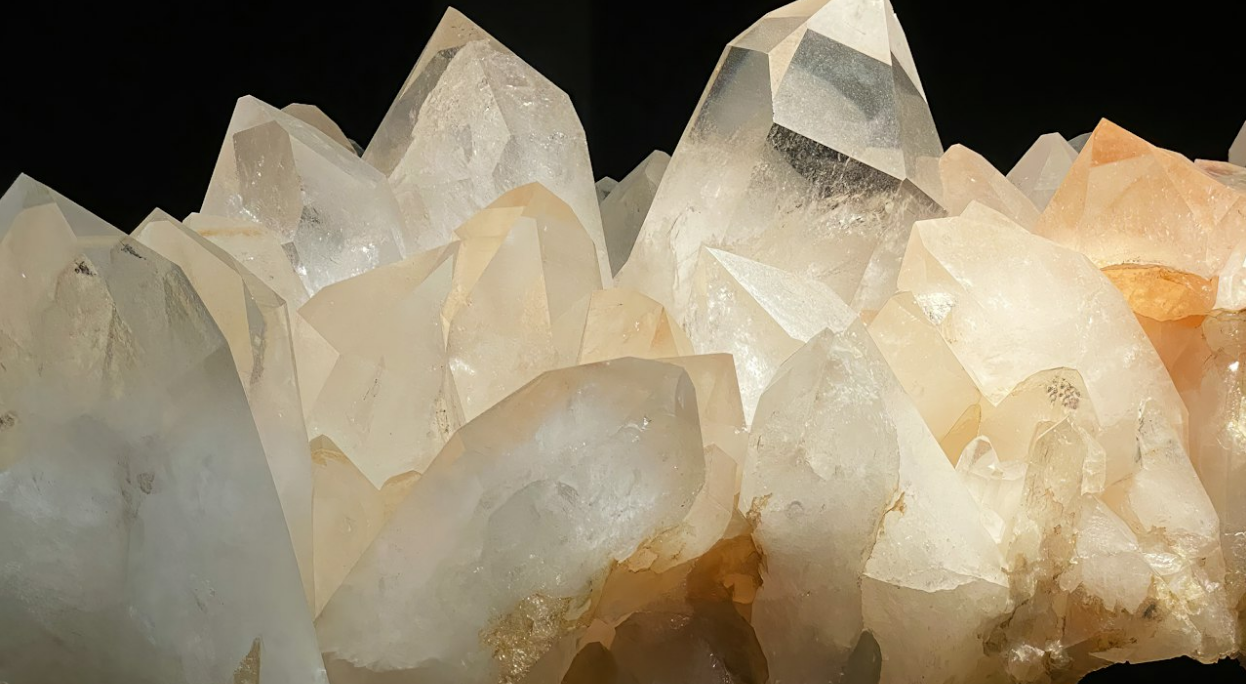 click at bounding box center (623, 341) 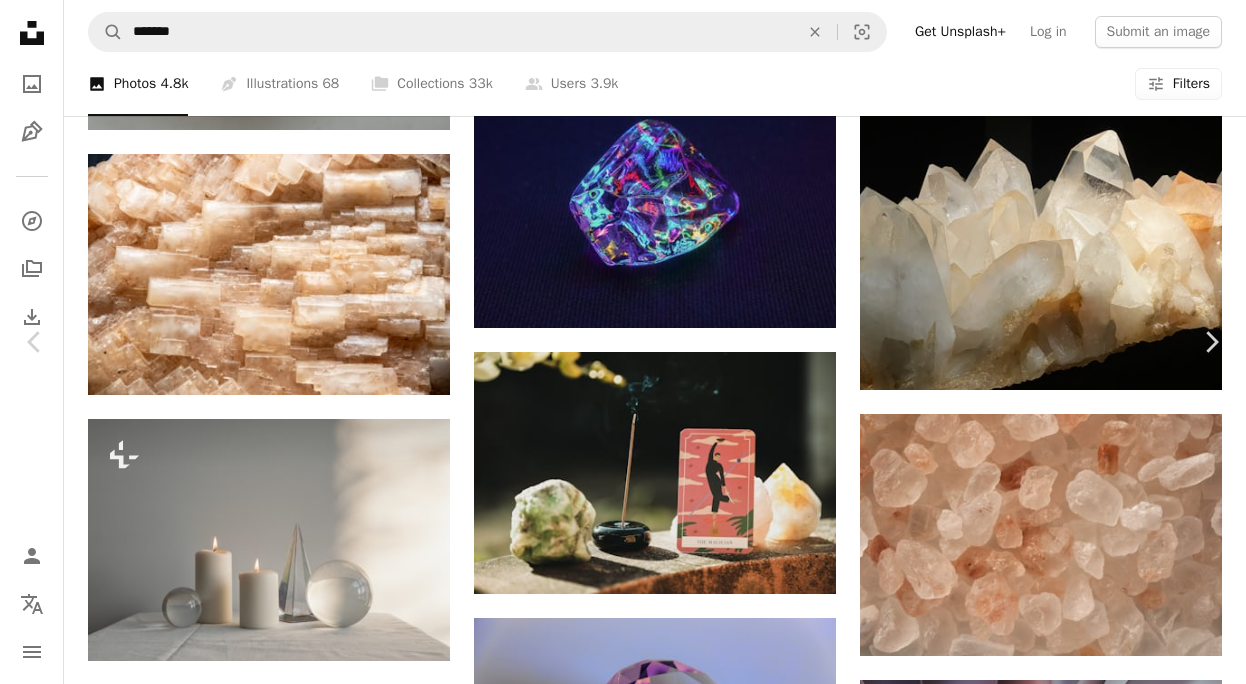 click on "An X shape" at bounding box center (20, 20) 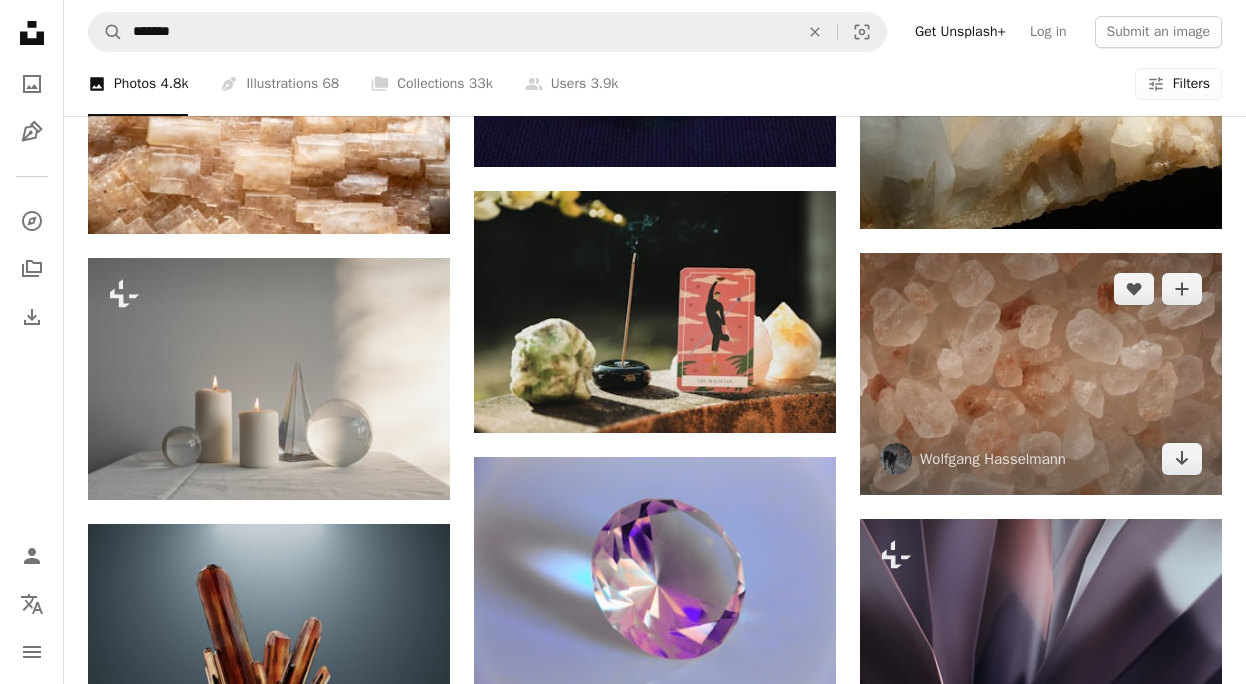scroll, scrollTop: 18975, scrollLeft: 0, axis: vertical 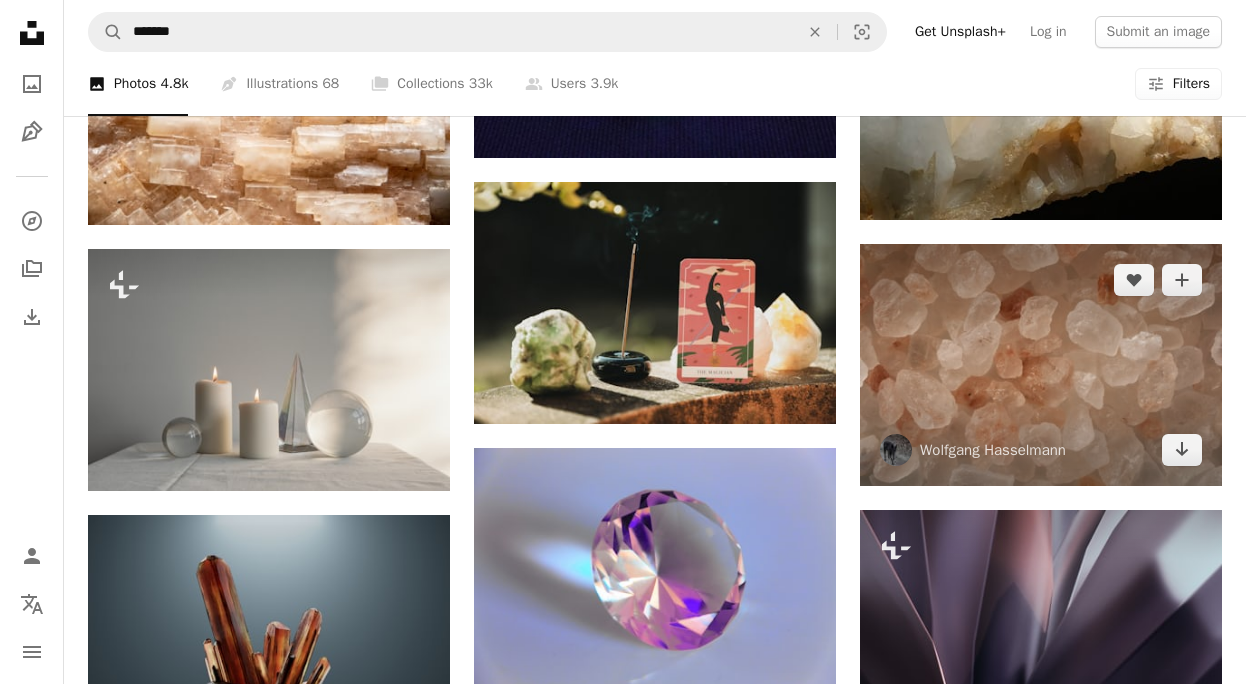 click at bounding box center (1041, 365) 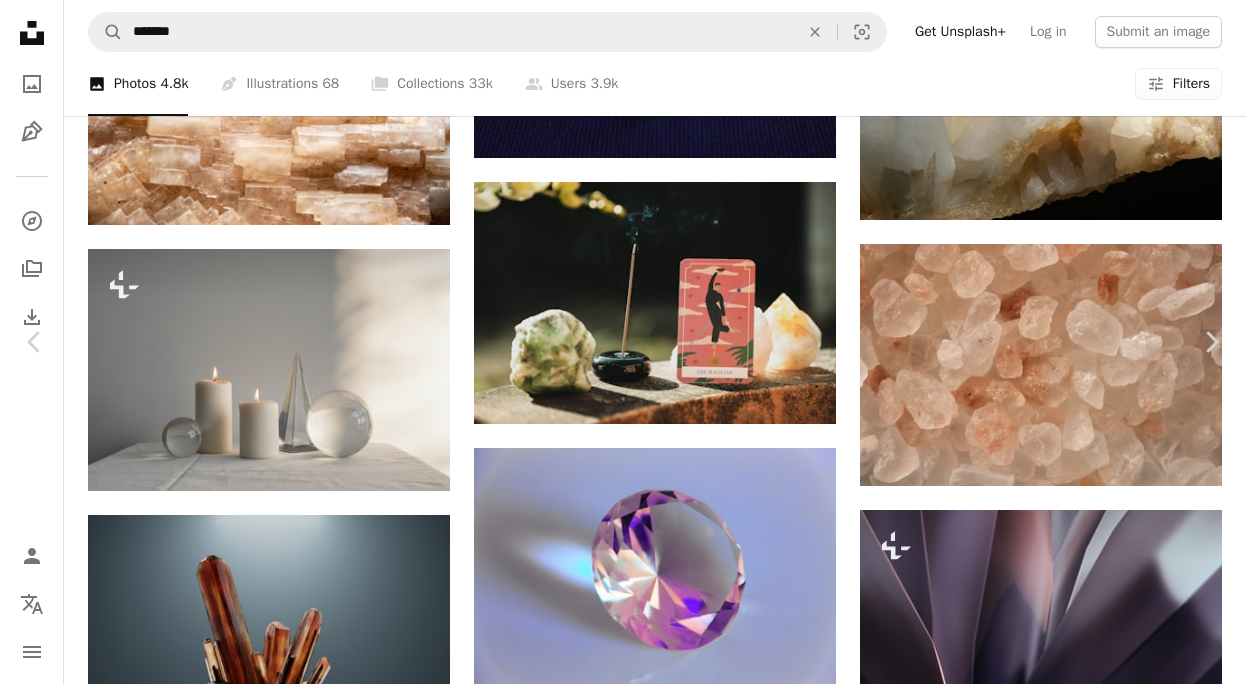 click at bounding box center (616, 4065) 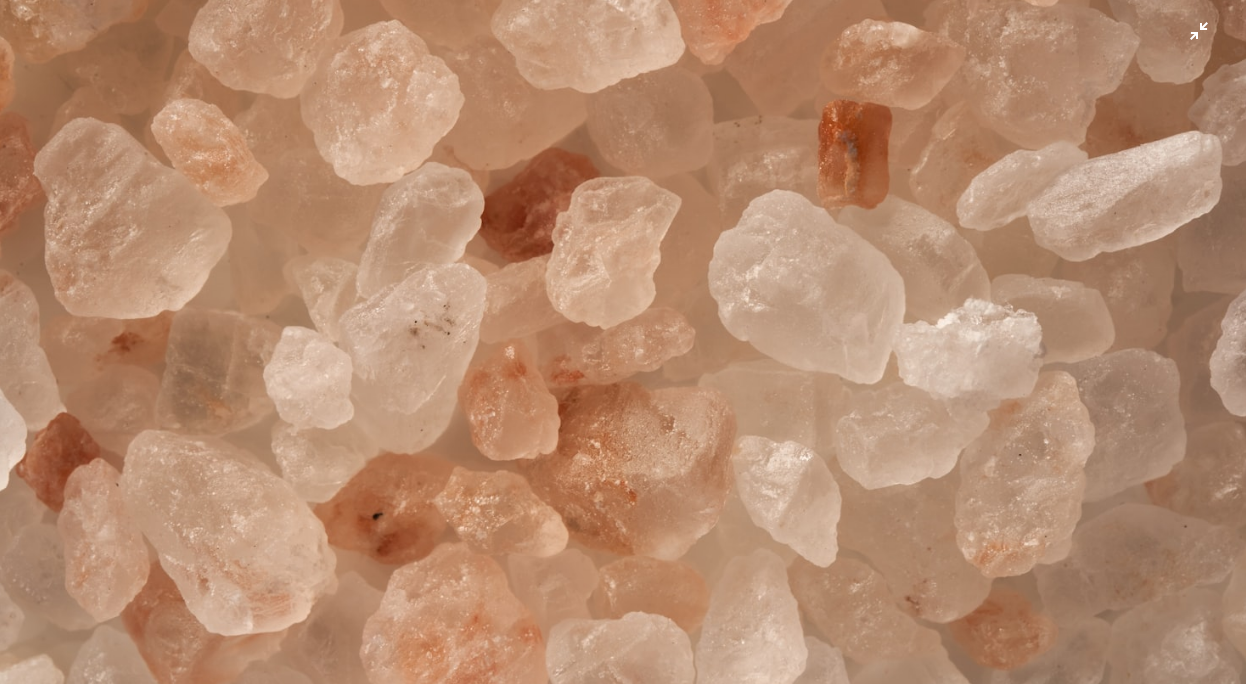 scroll, scrollTop: 74, scrollLeft: 0, axis: vertical 